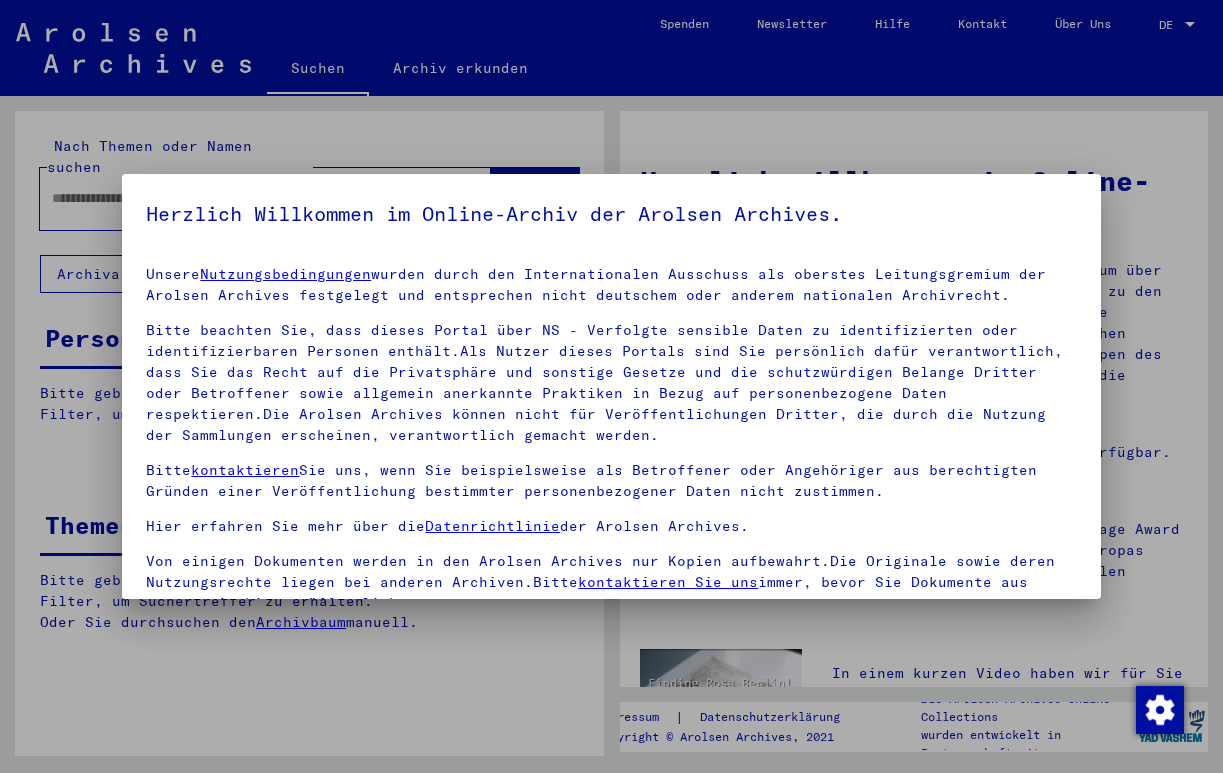 scroll, scrollTop: 0, scrollLeft: 0, axis: both 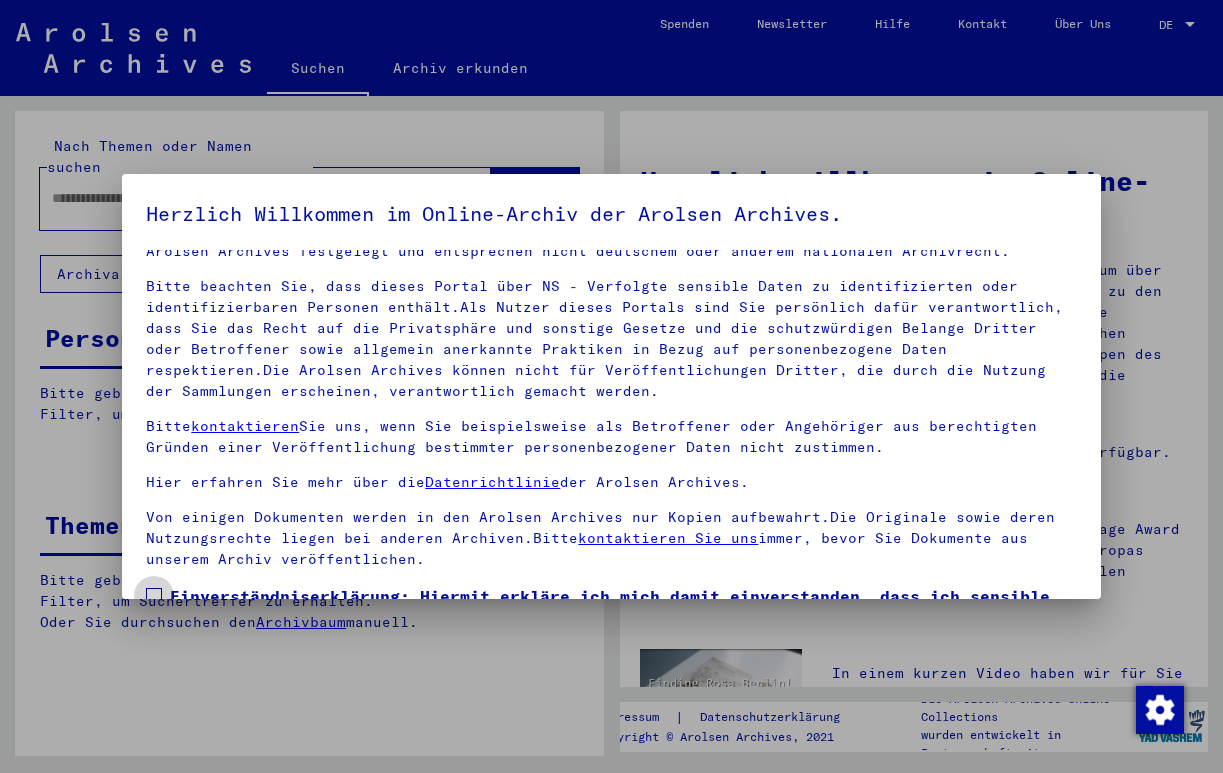 click at bounding box center [154, 596] 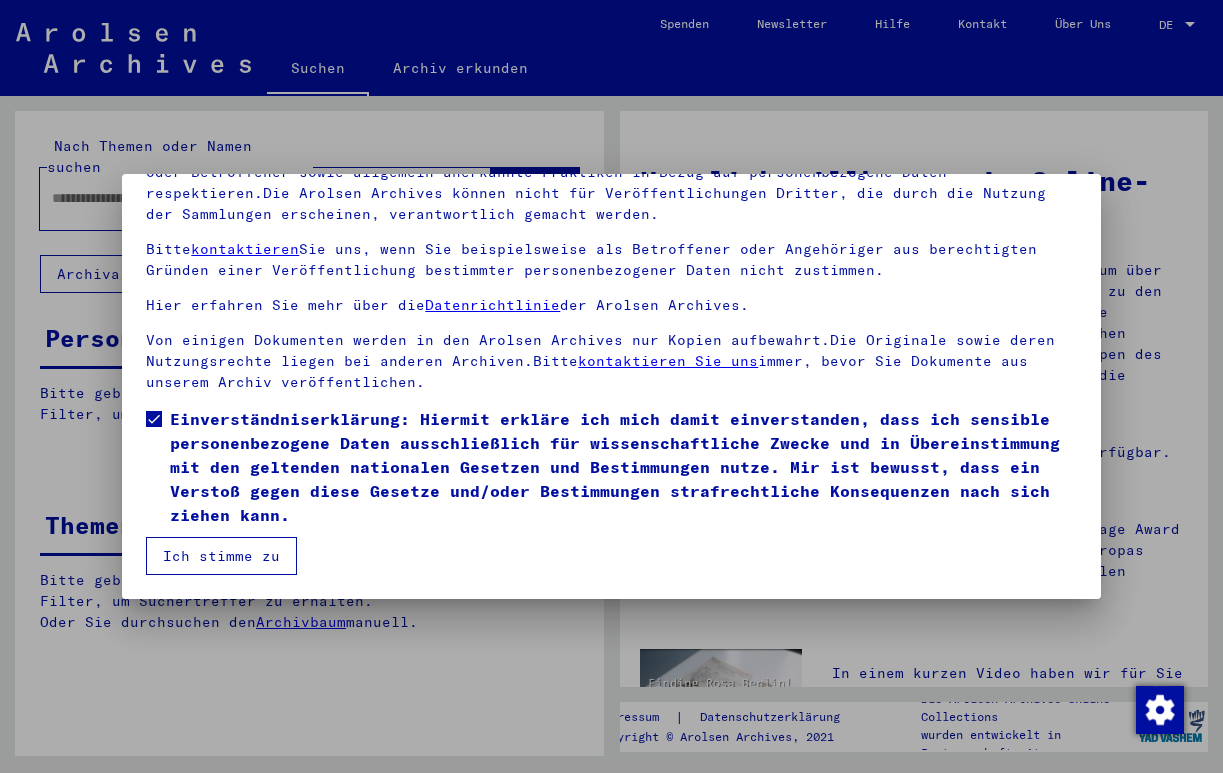 click on "Ich stimme zu" at bounding box center (221, 556) 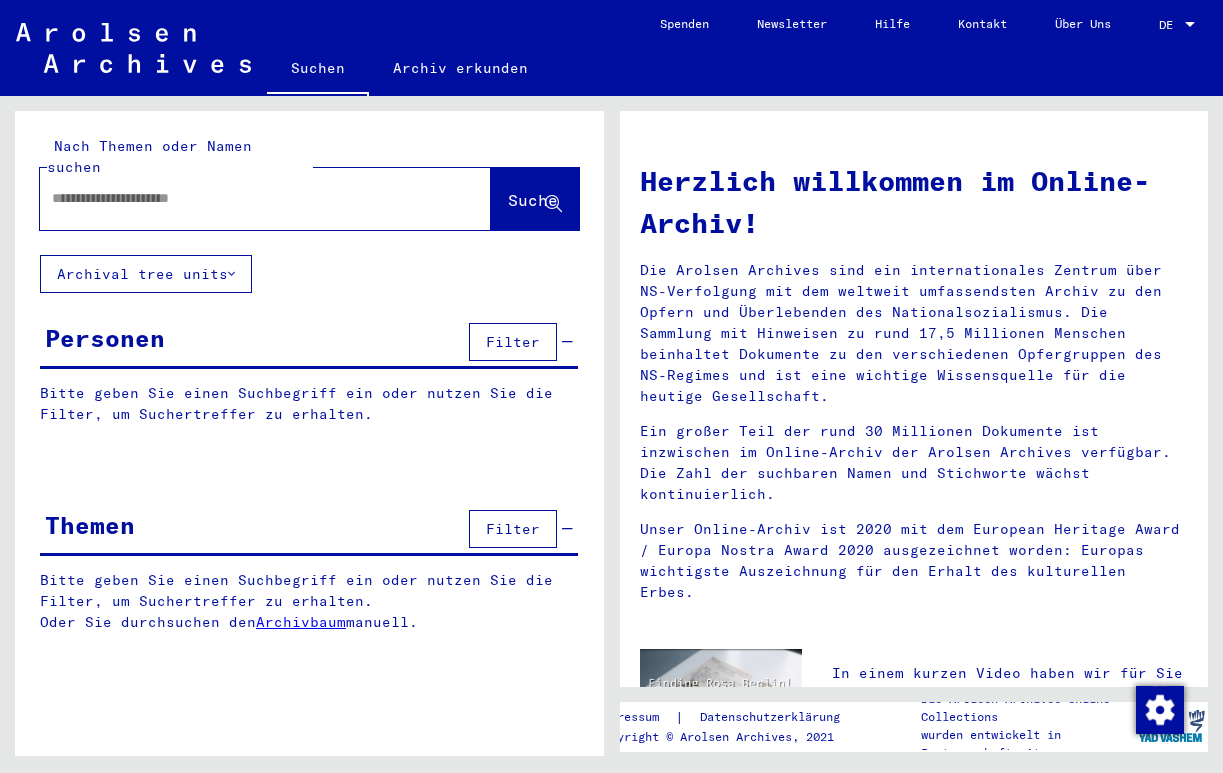 click at bounding box center (241, 198) 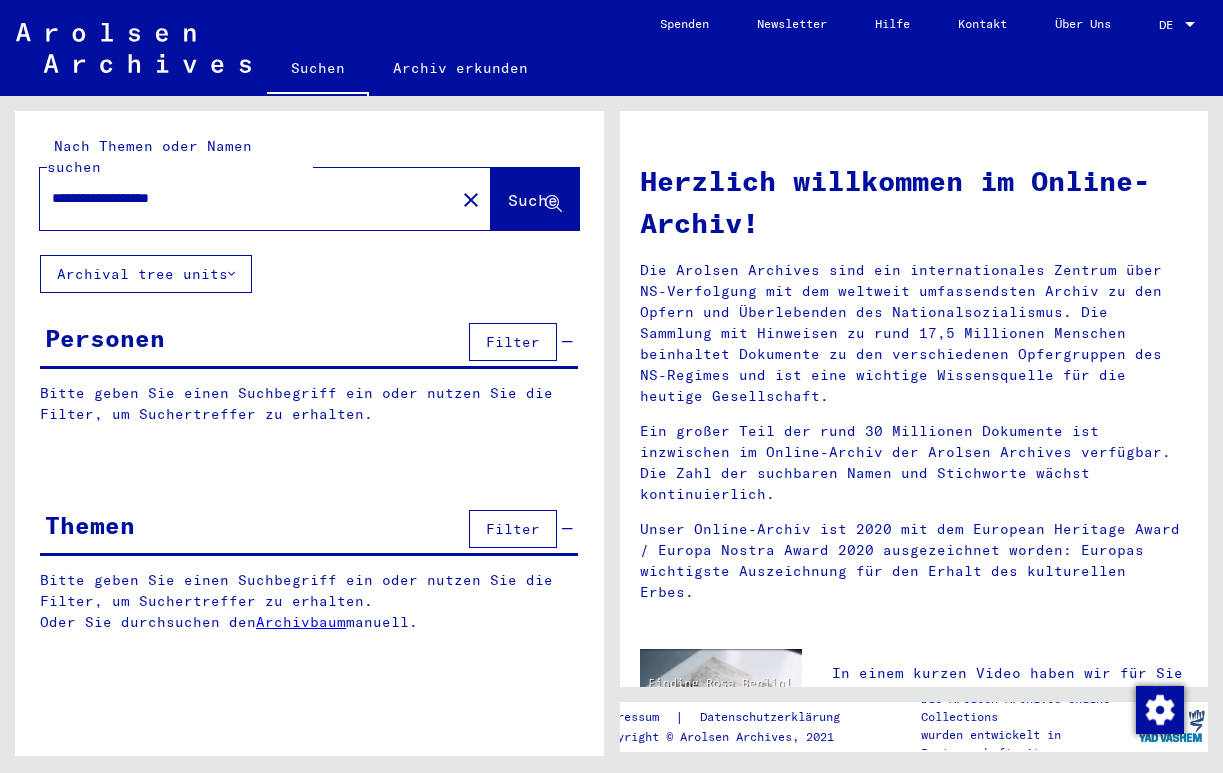 type on "**********" 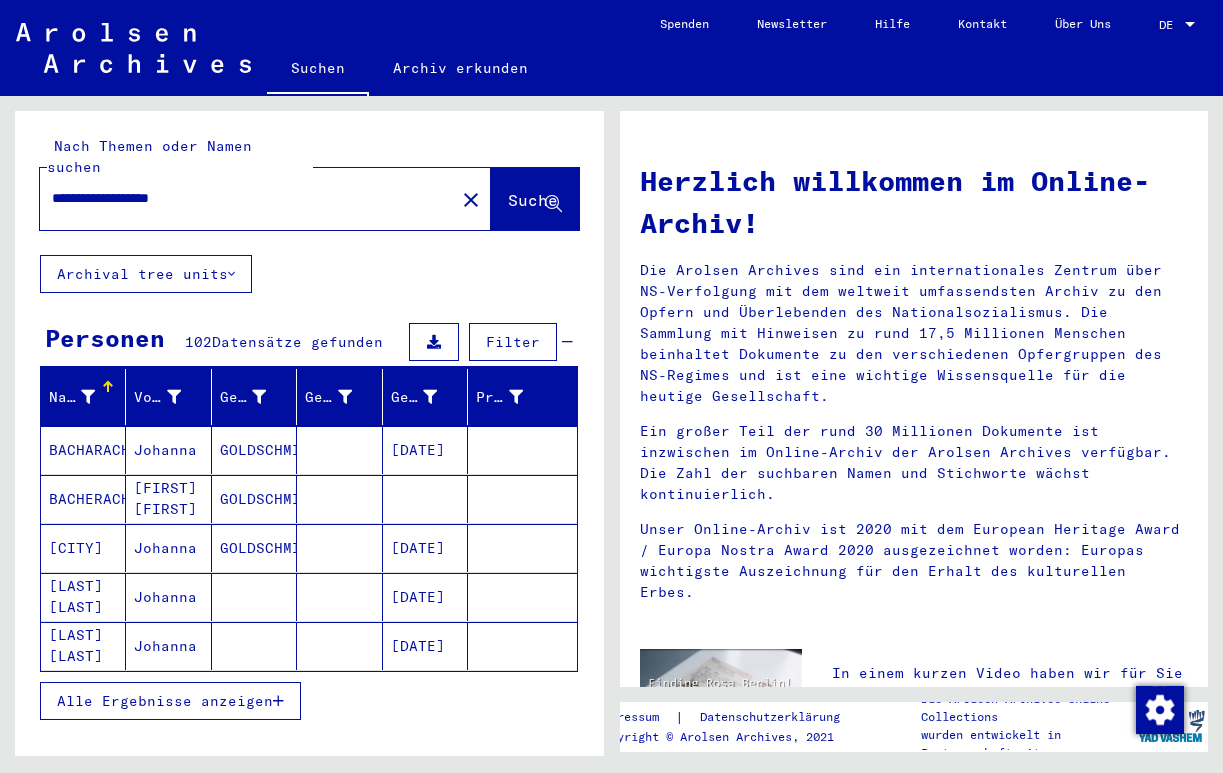 click on "Alle Ergebnisse anzeigen" at bounding box center (165, 701) 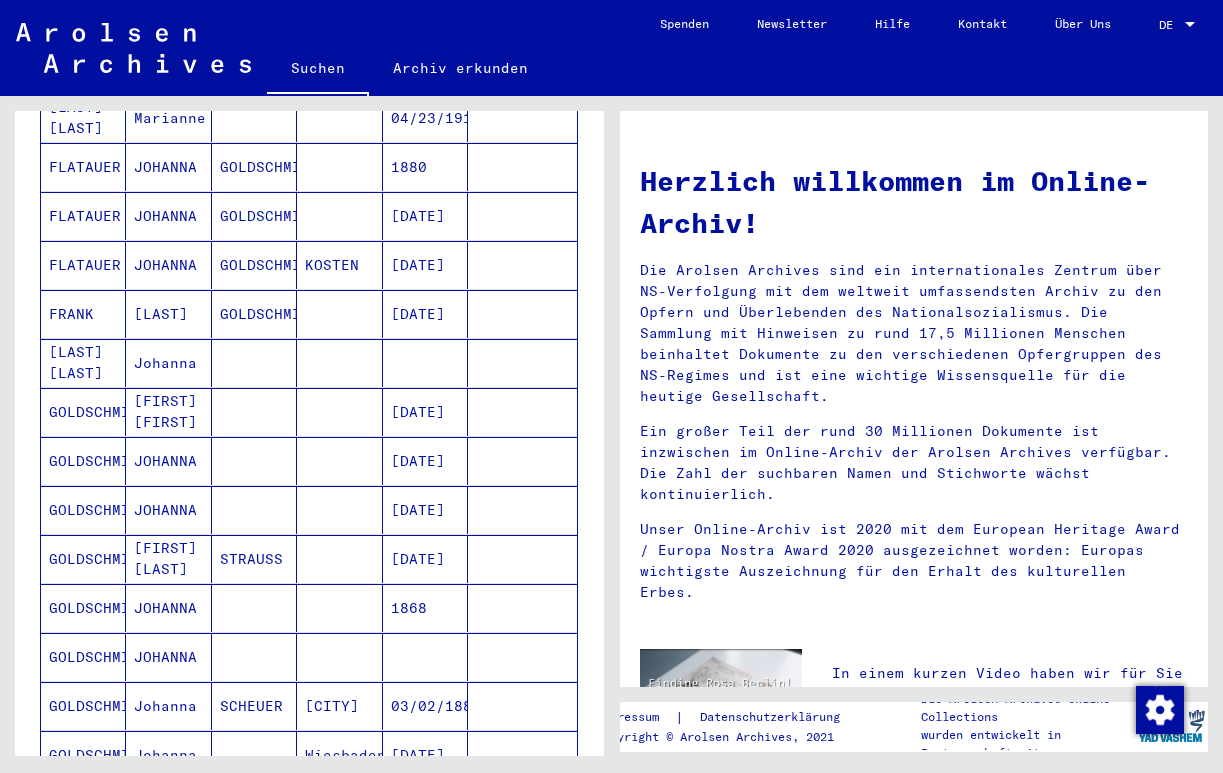scroll, scrollTop: 579, scrollLeft: 0, axis: vertical 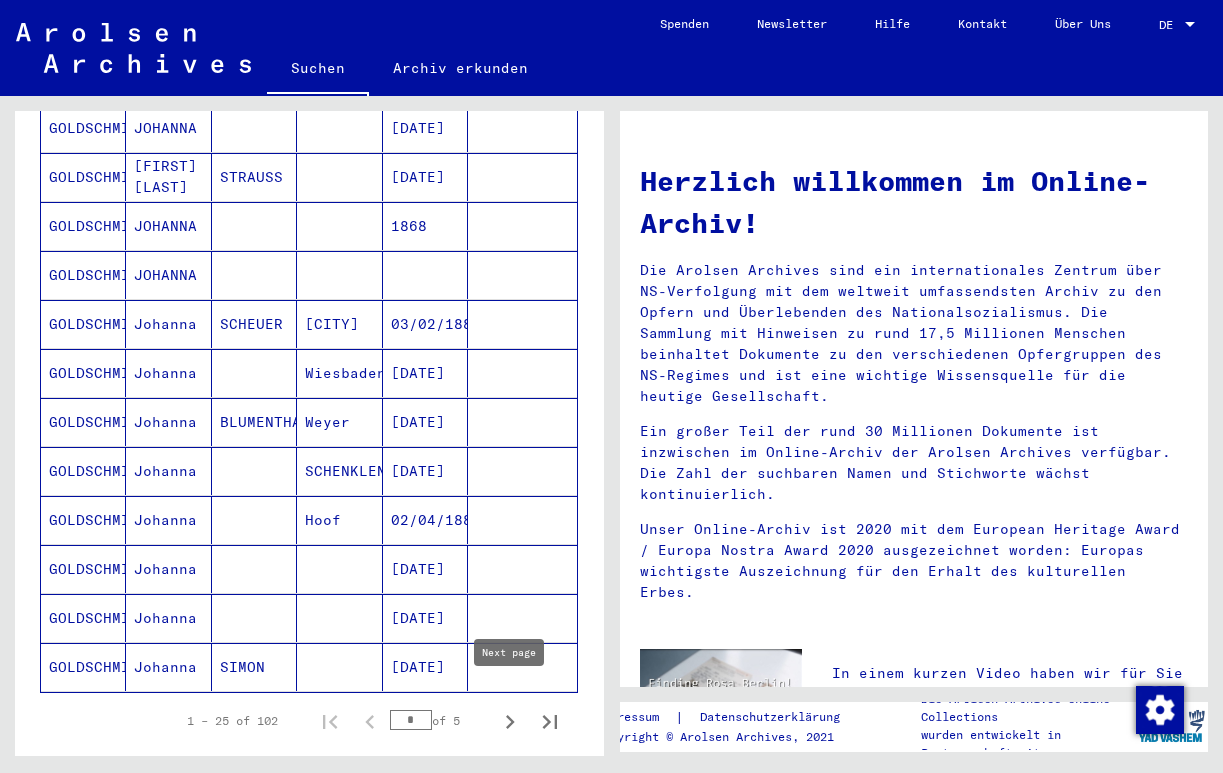 click 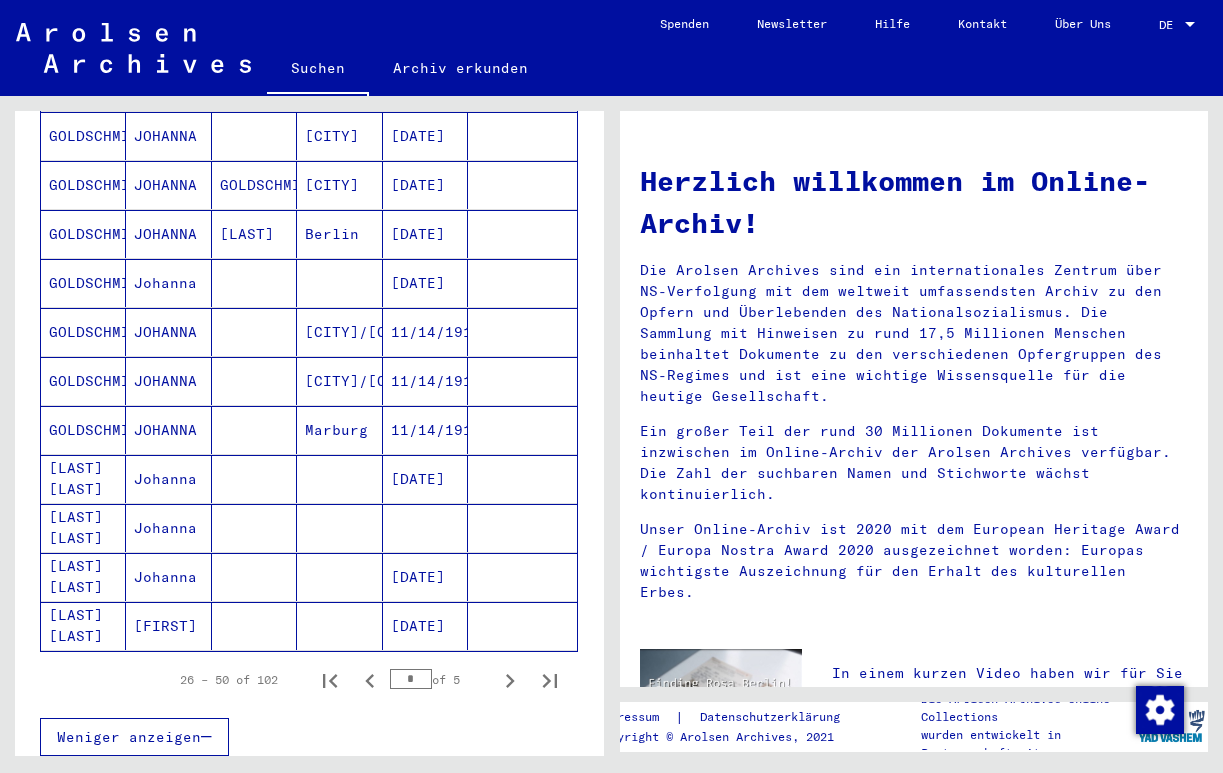 scroll, scrollTop: 1025, scrollLeft: 0, axis: vertical 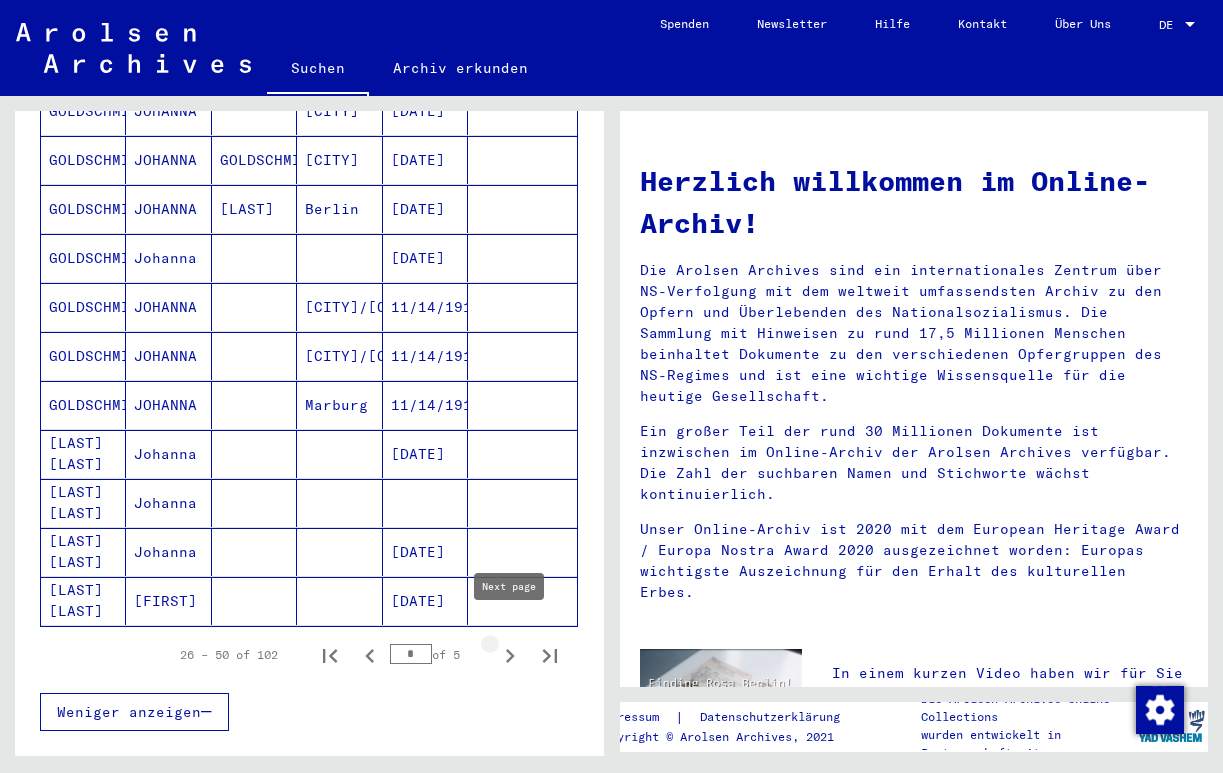 click 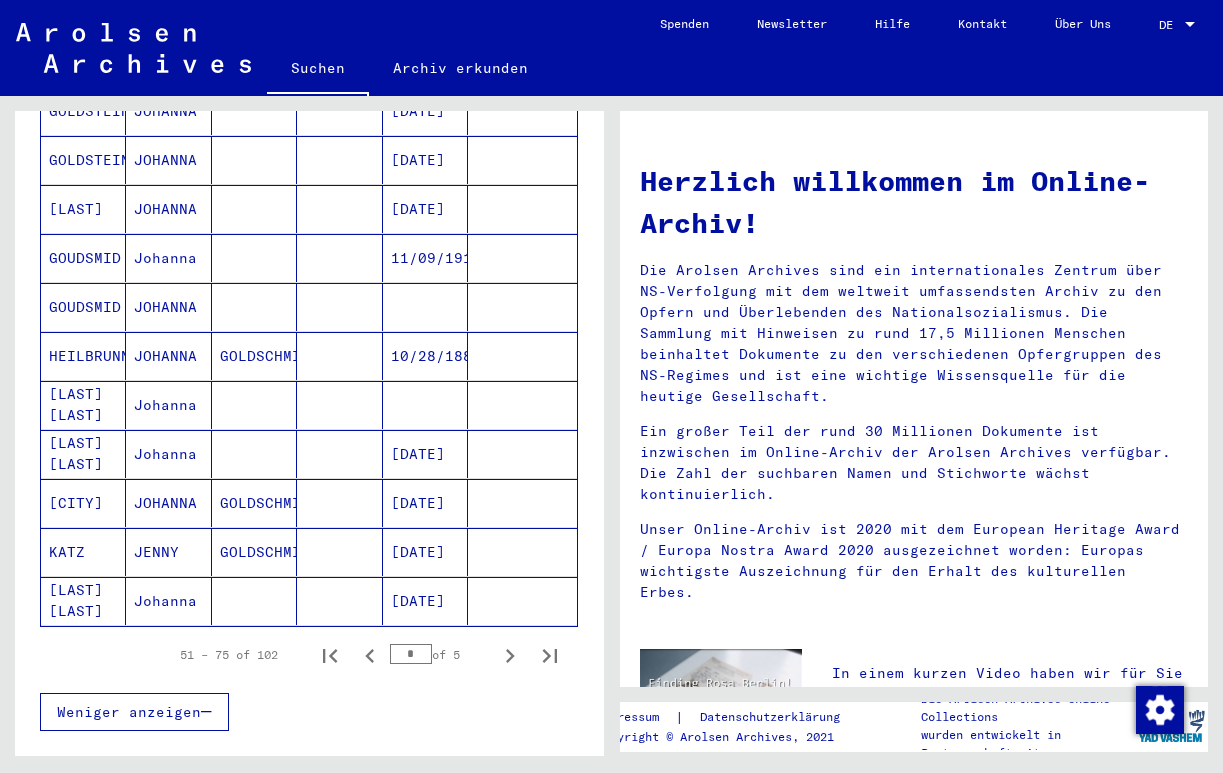 click on "Suchen" 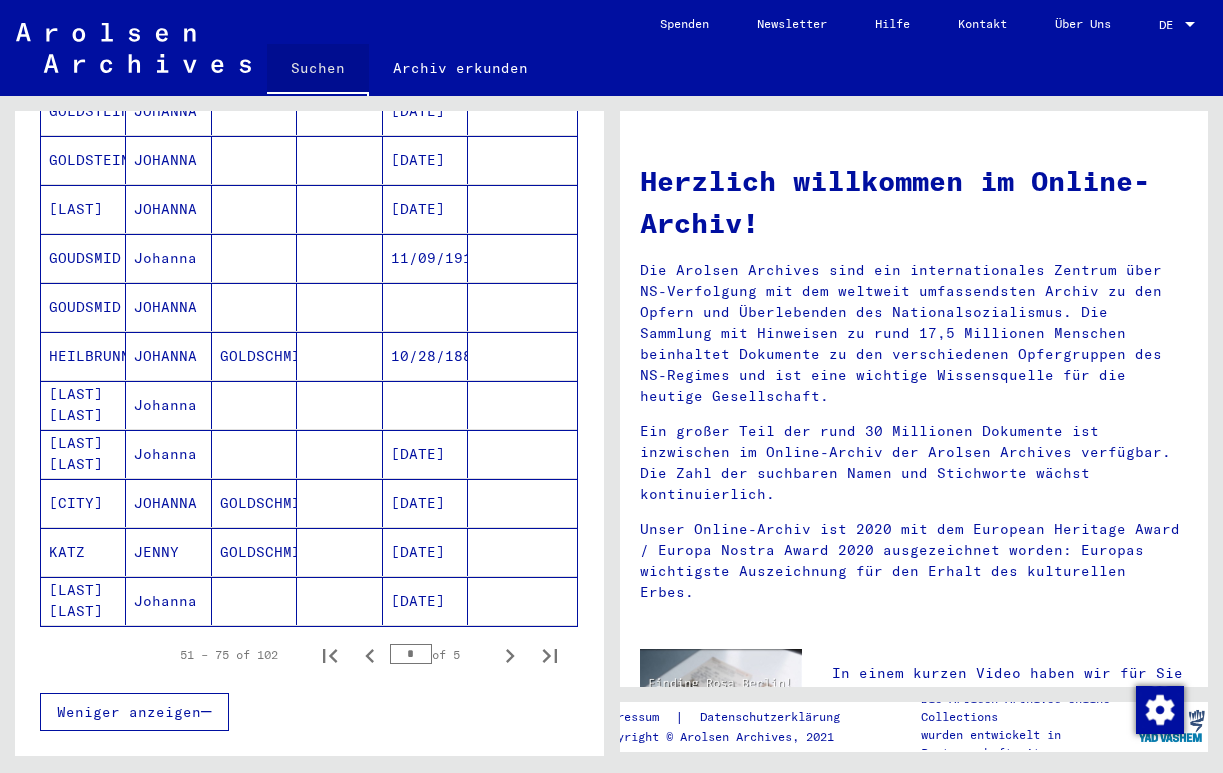 scroll, scrollTop: 0, scrollLeft: 0, axis: both 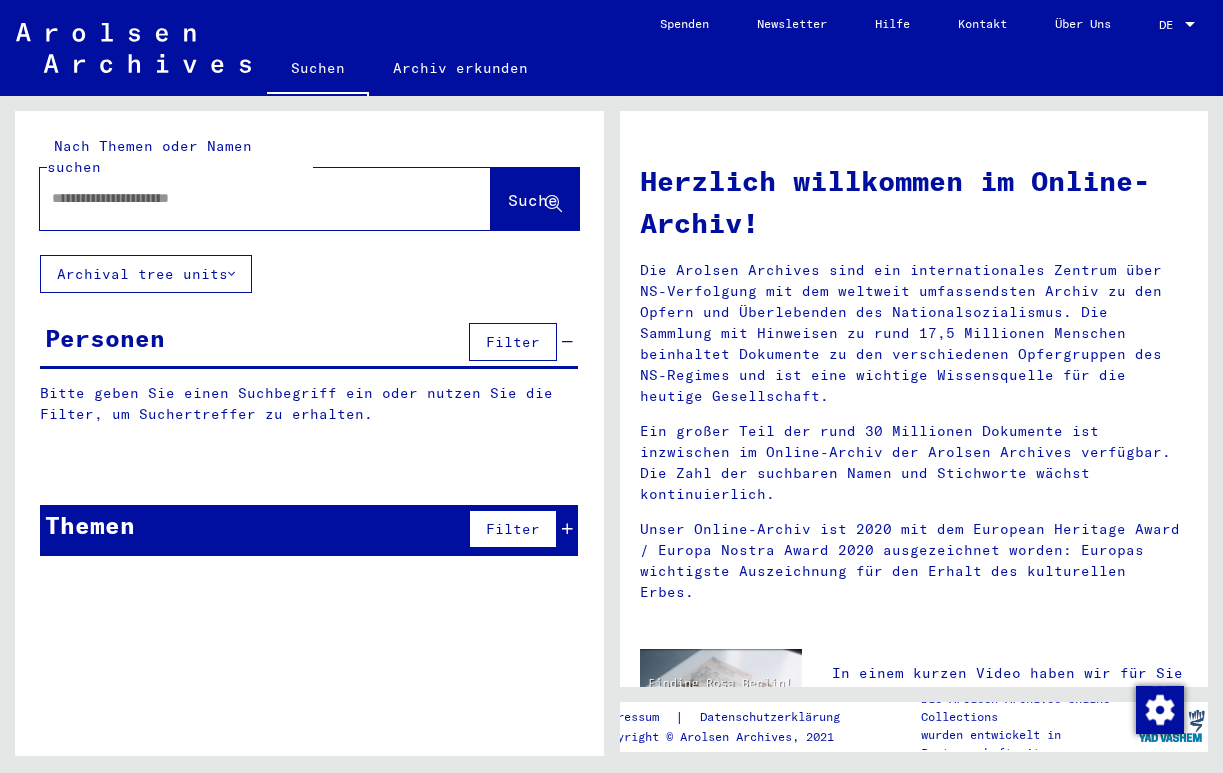 click at bounding box center [241, 198] 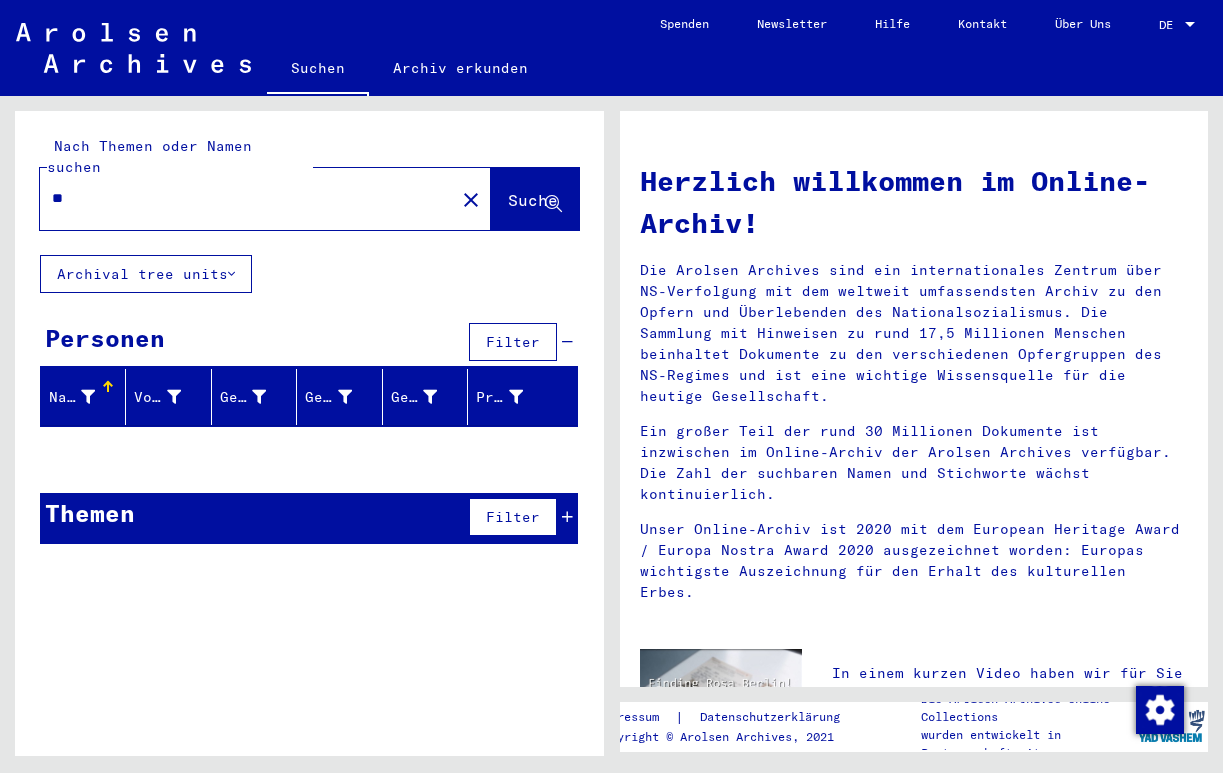 type on "*" 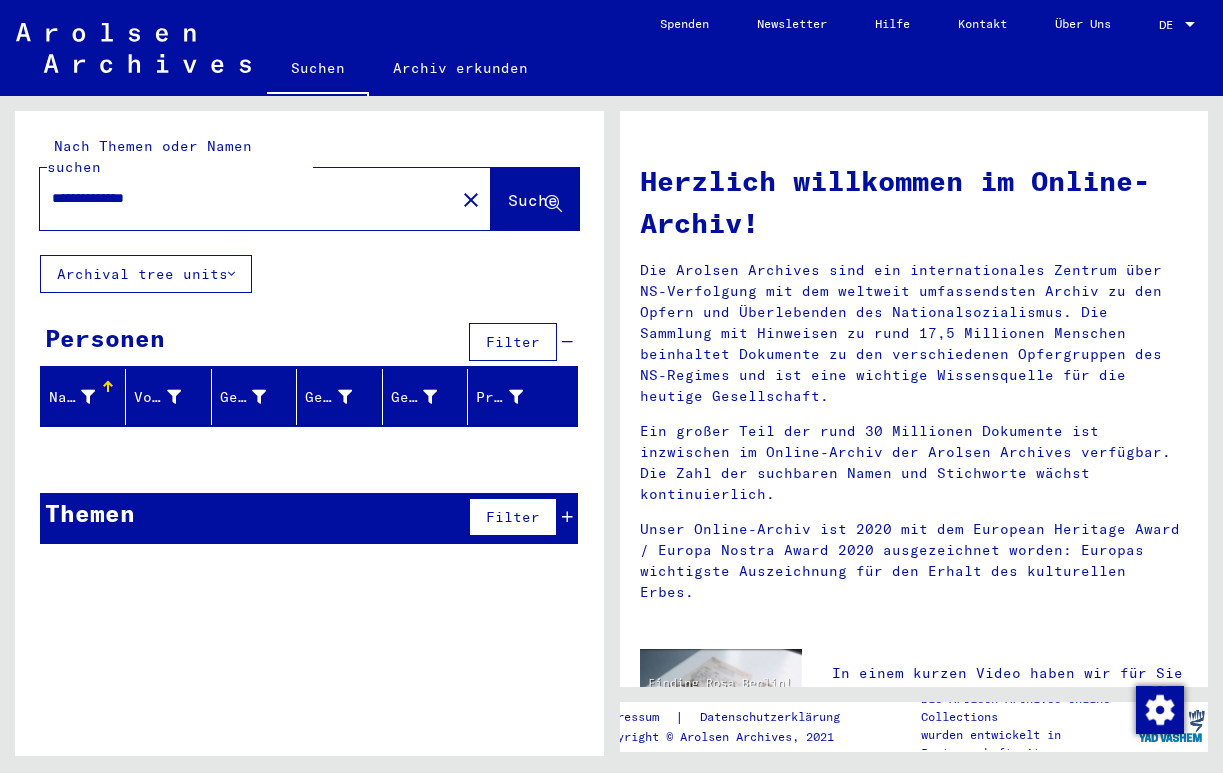 click on "**********" 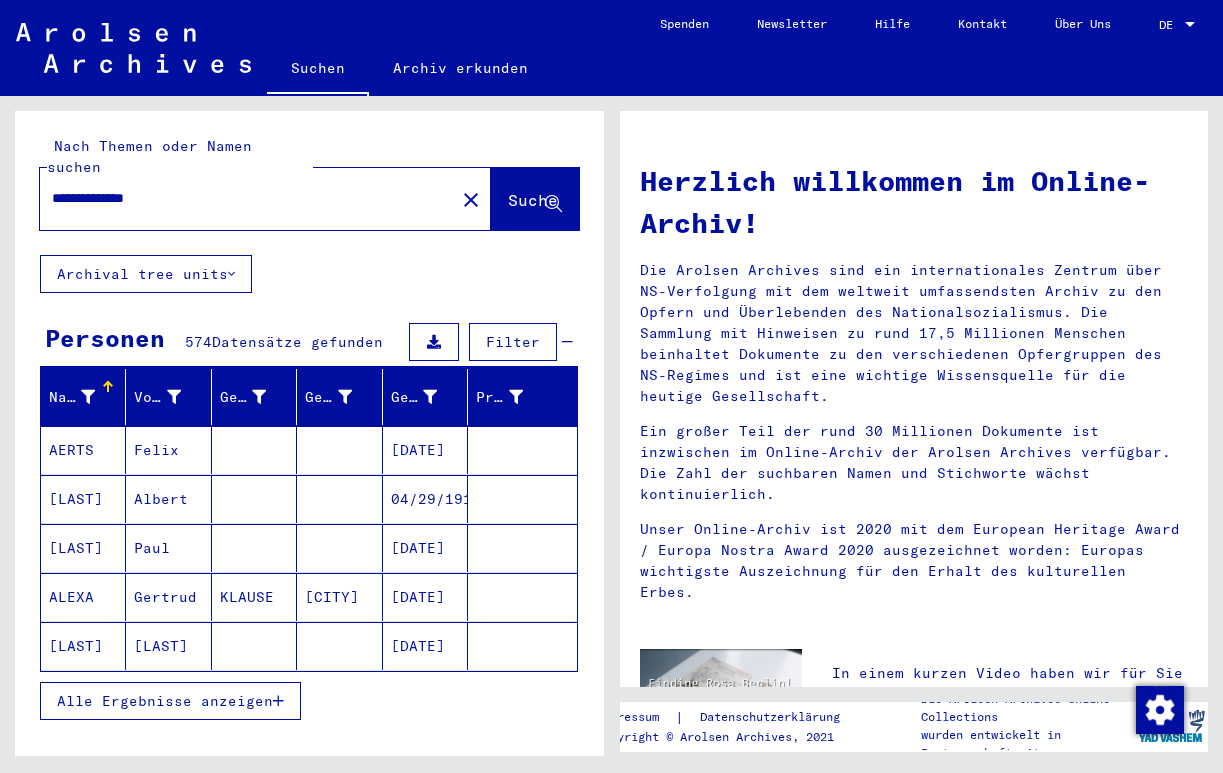 click on "**********" at bounding box center (241, 198) 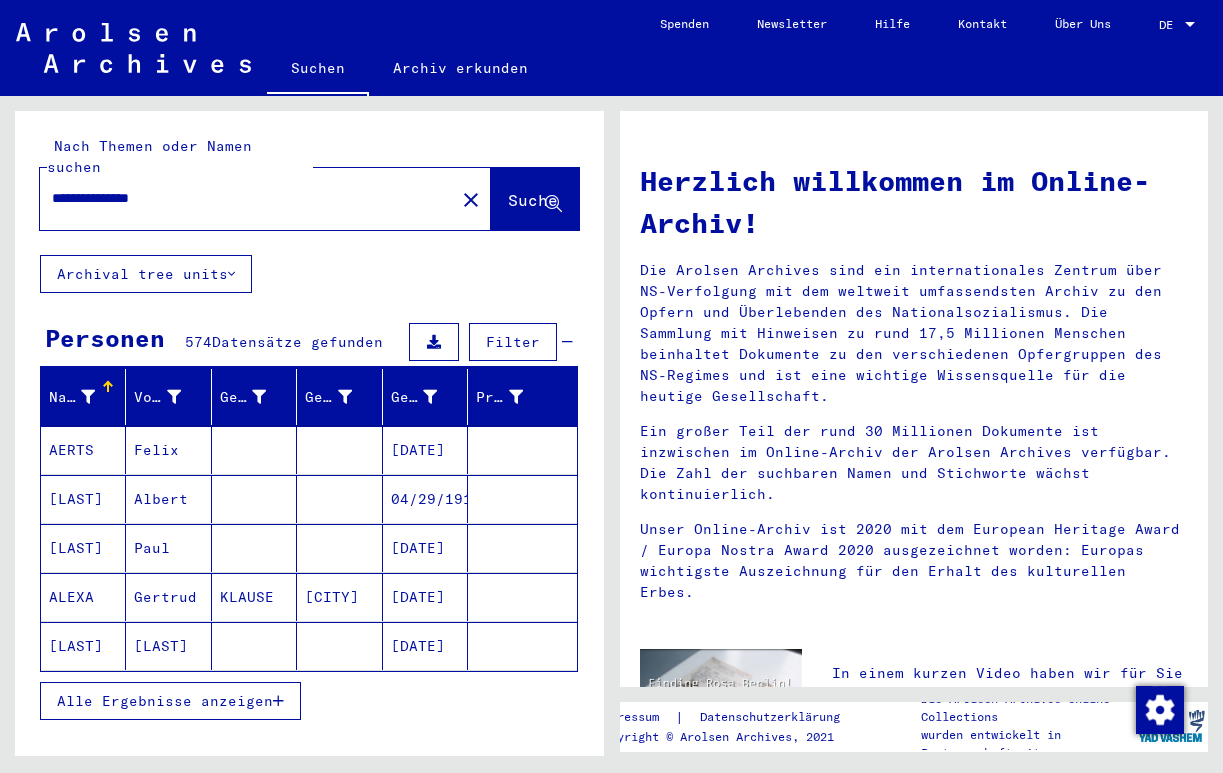 type on "**********" 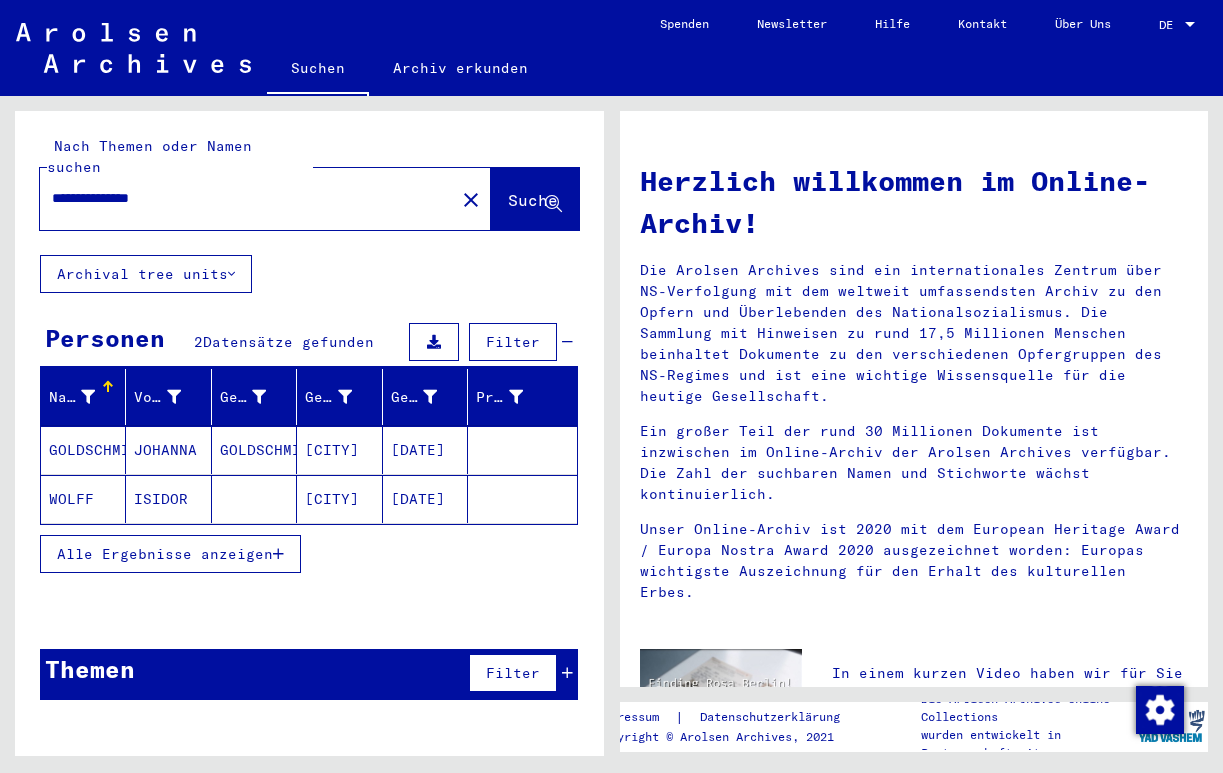 click on "JOHANNA" at bounding box center (168, 499) 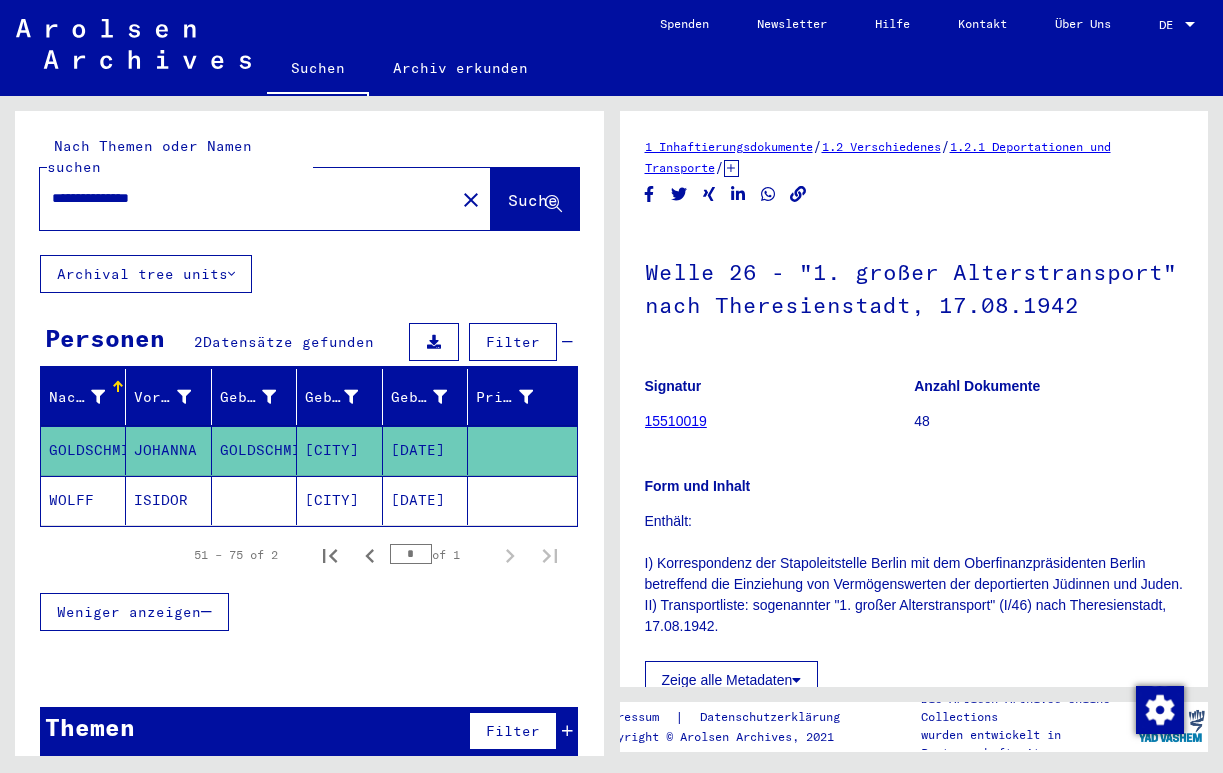 scroll, scrollTop: 0, scrollLeft: 0, axis: both 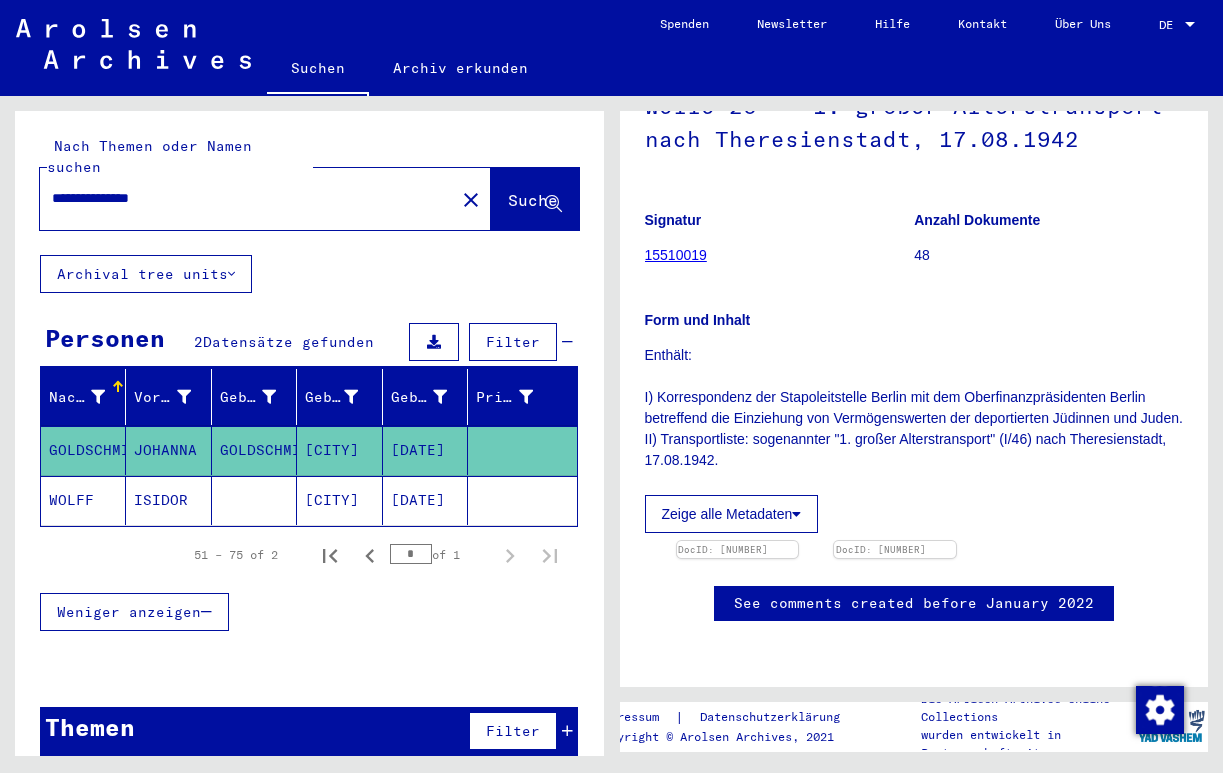 click on "[CITY]" 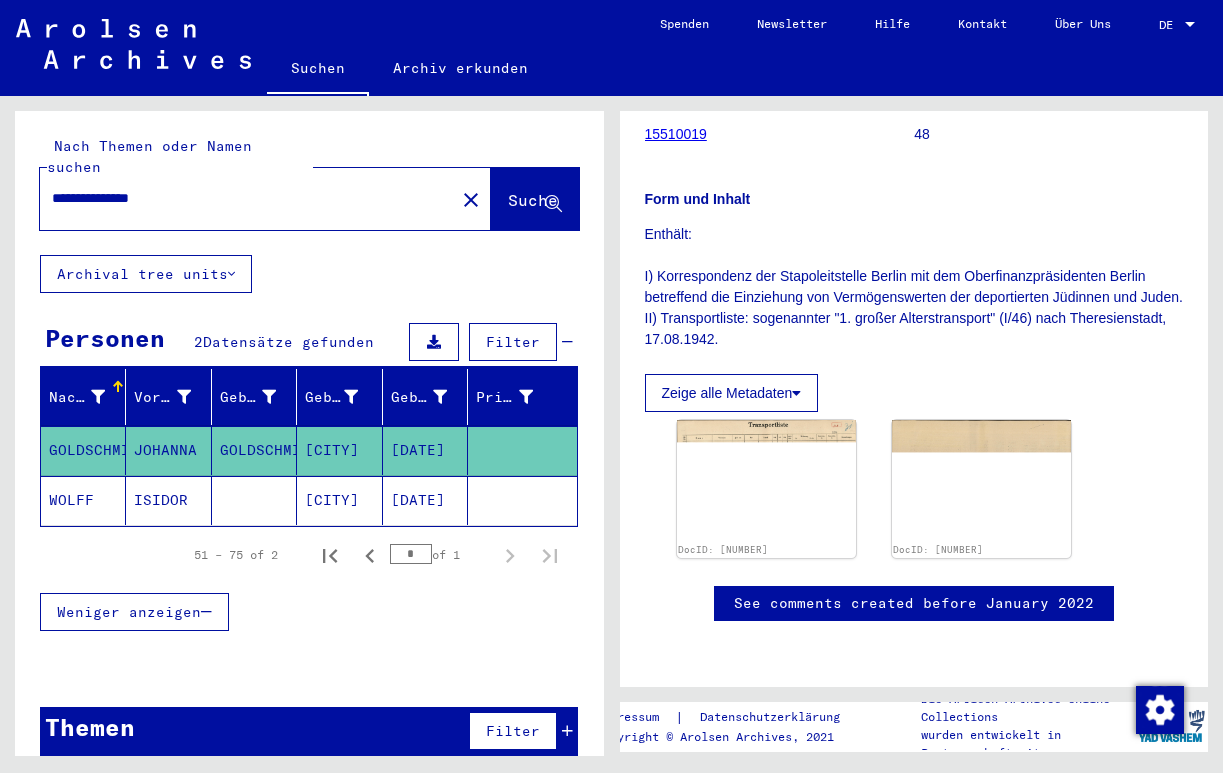 click on "[CITY]" 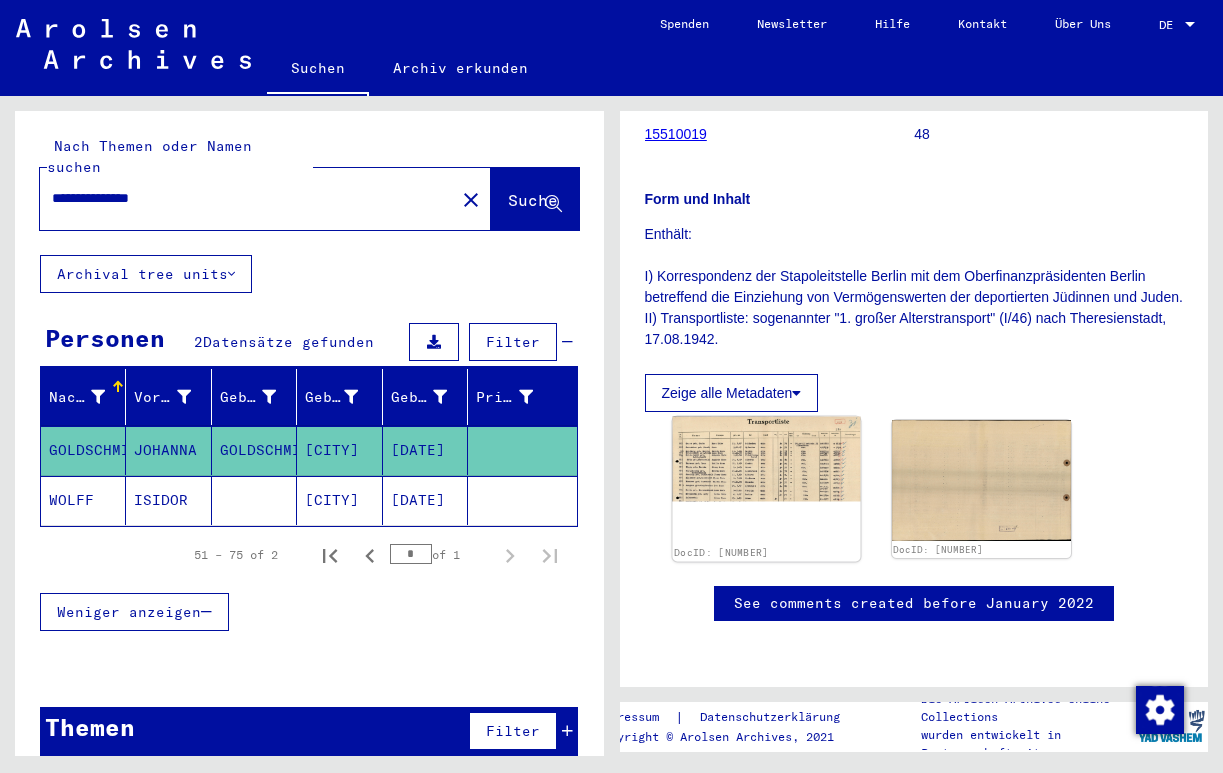 click 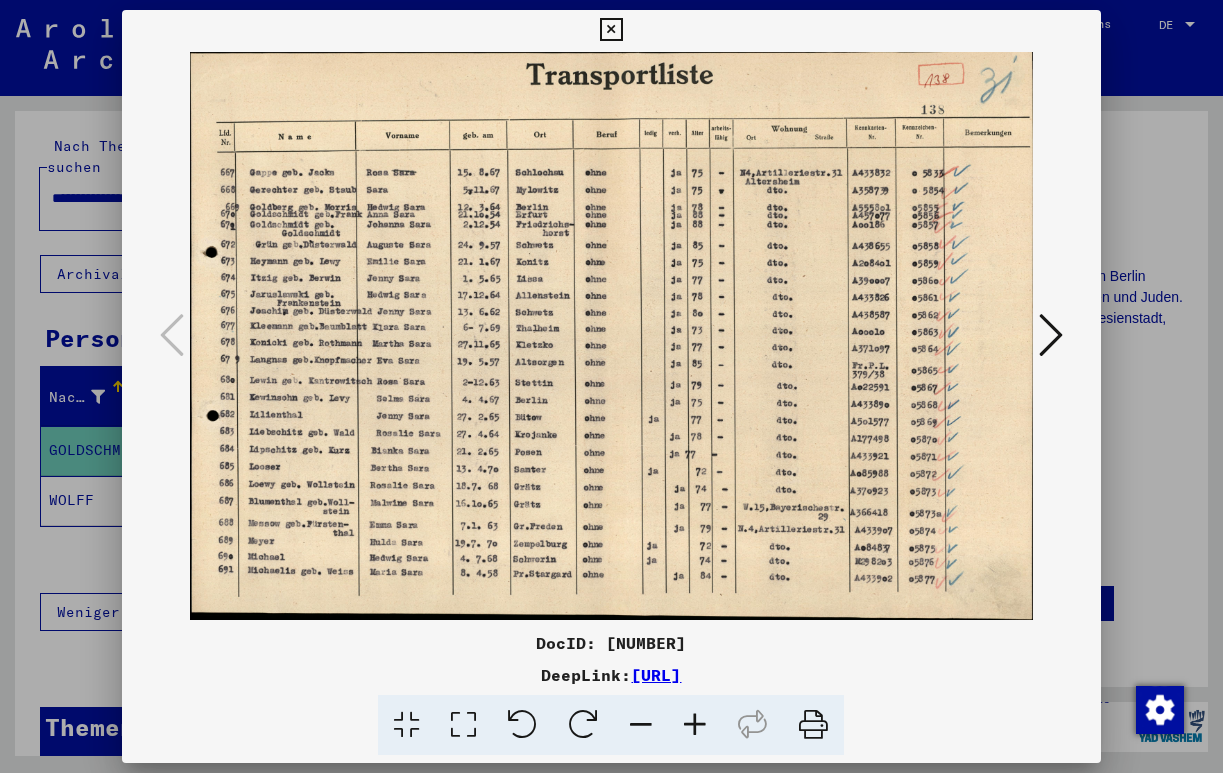 click at bounding box center [611, 336] 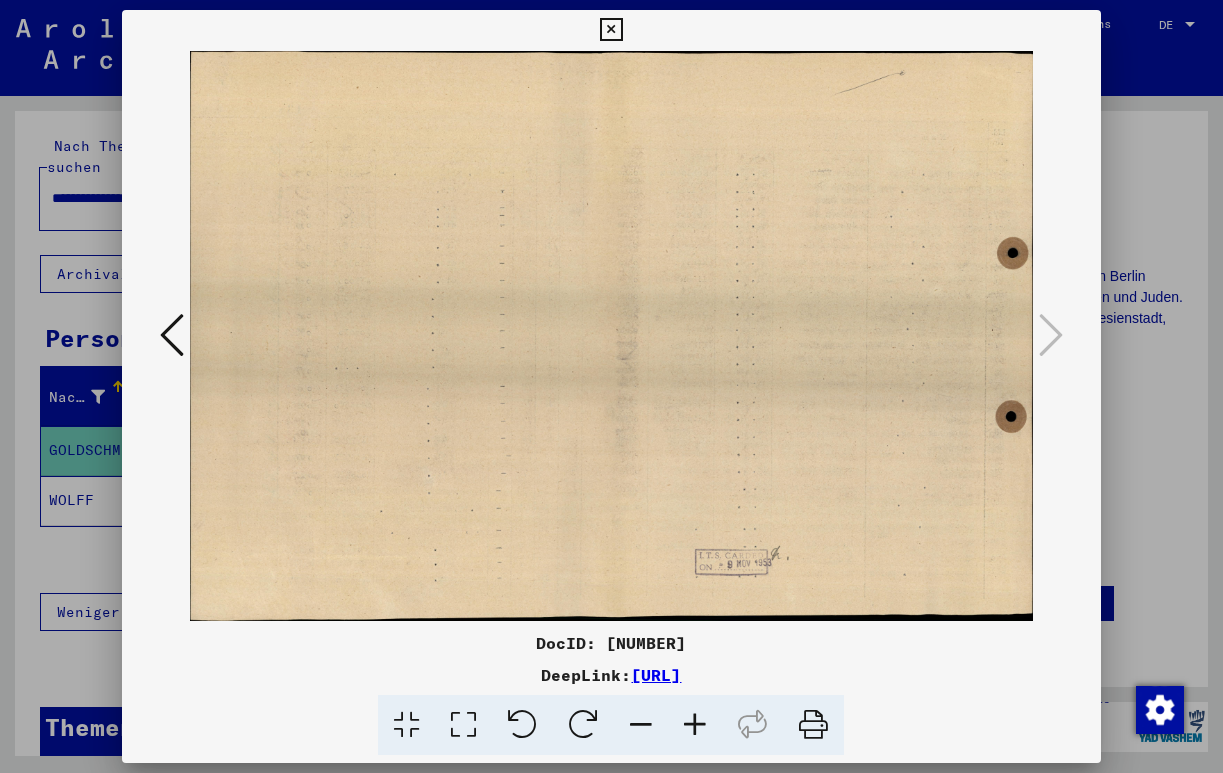 click at bounding box center [172, 335] 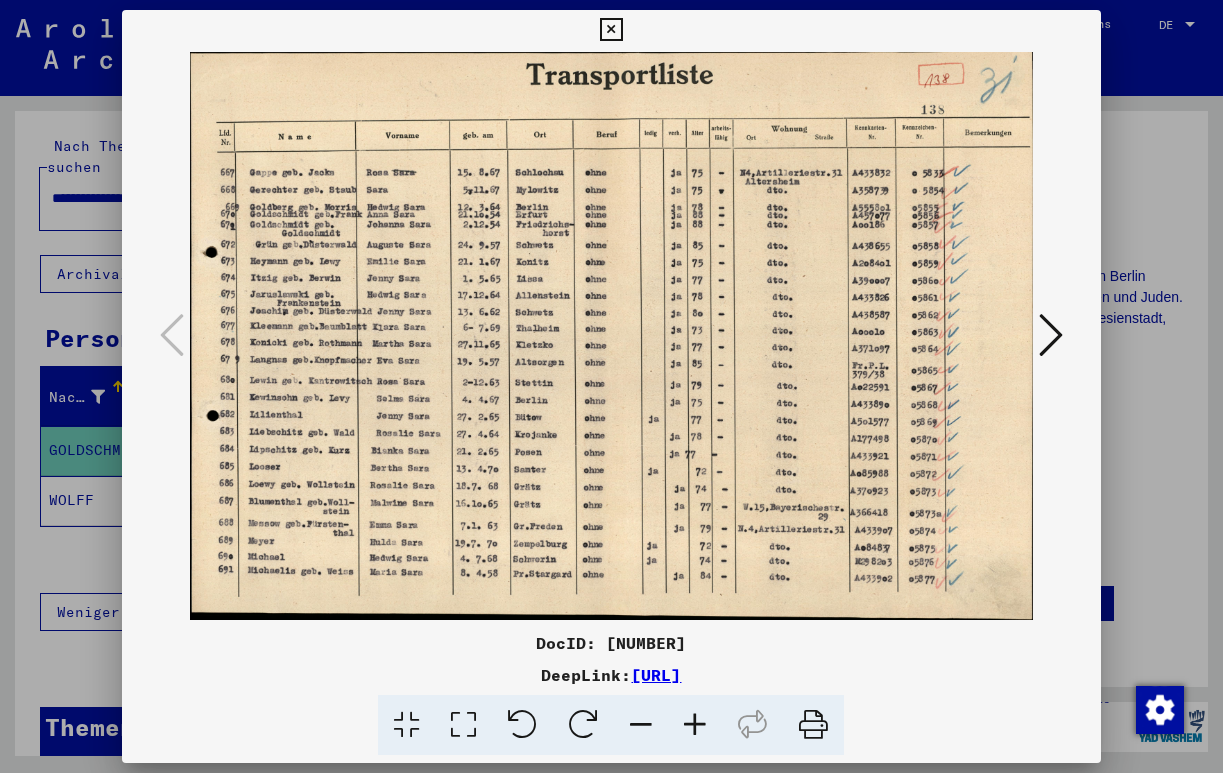 click at bounding box center (611, 336) 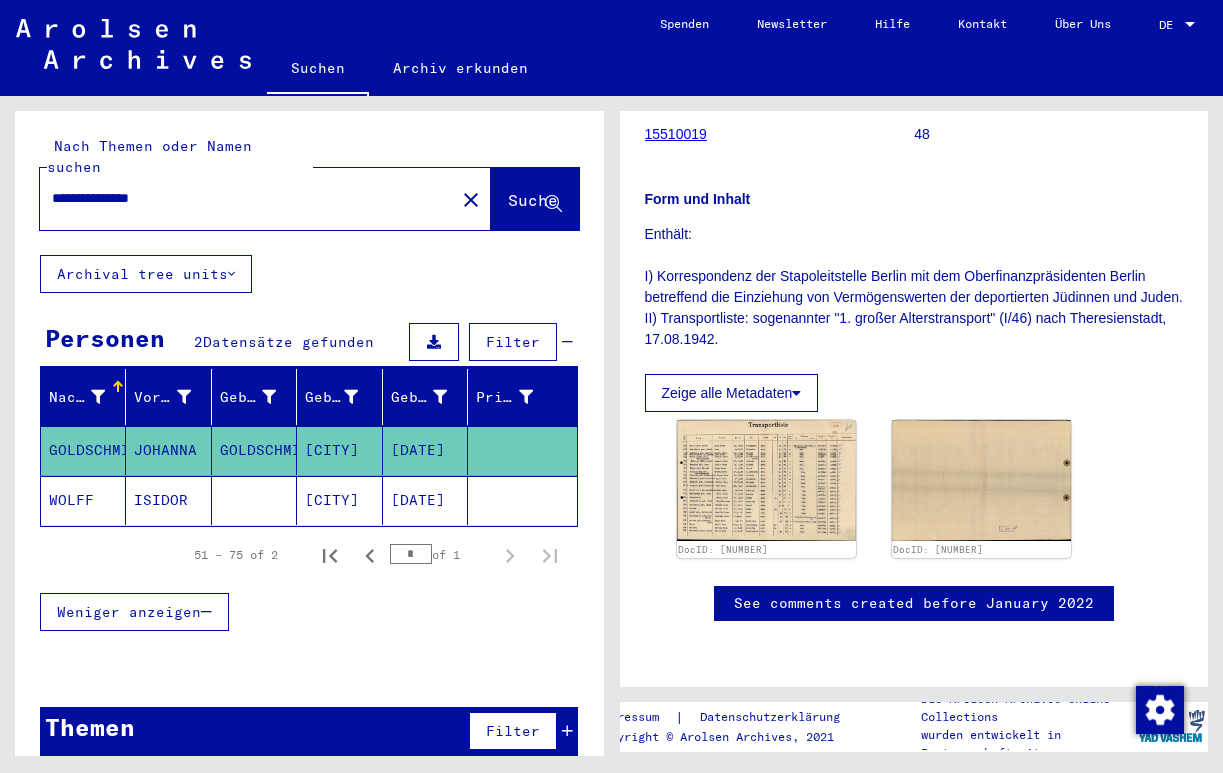 scroll, scrollTop: 299, scrollLeft: 0, axis: vertical 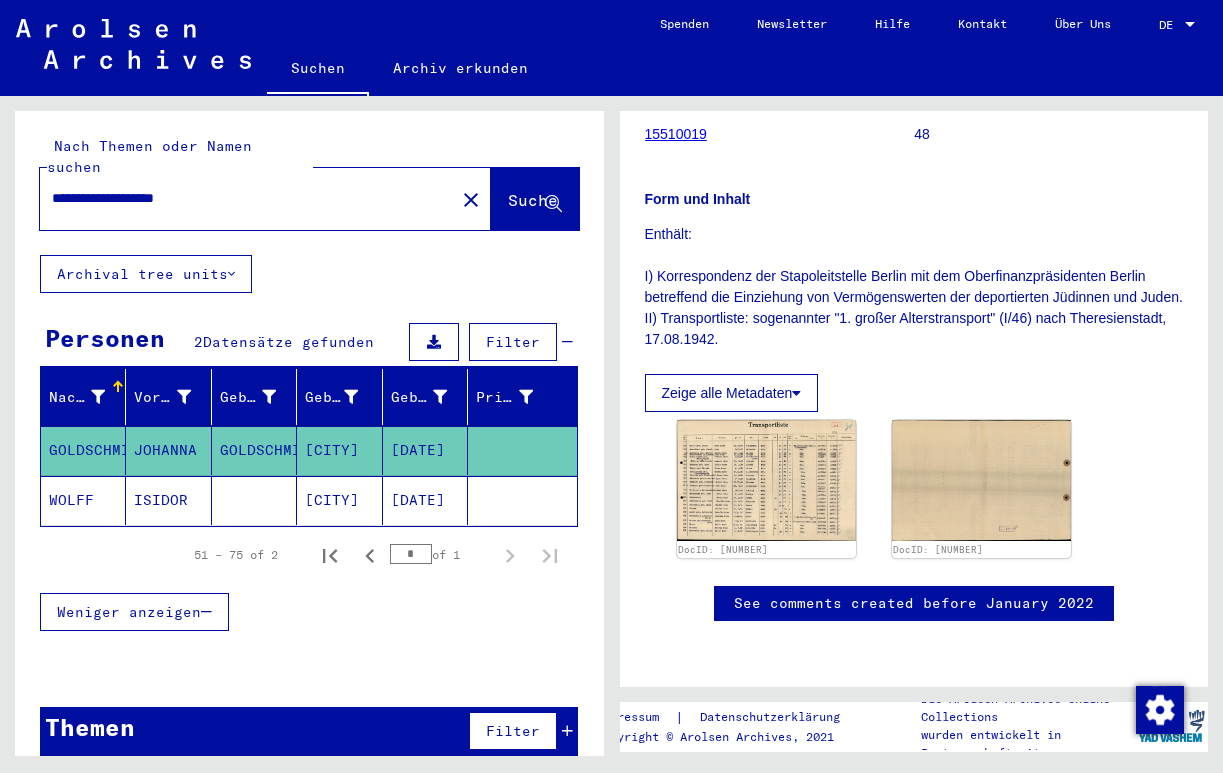 type on "**********" 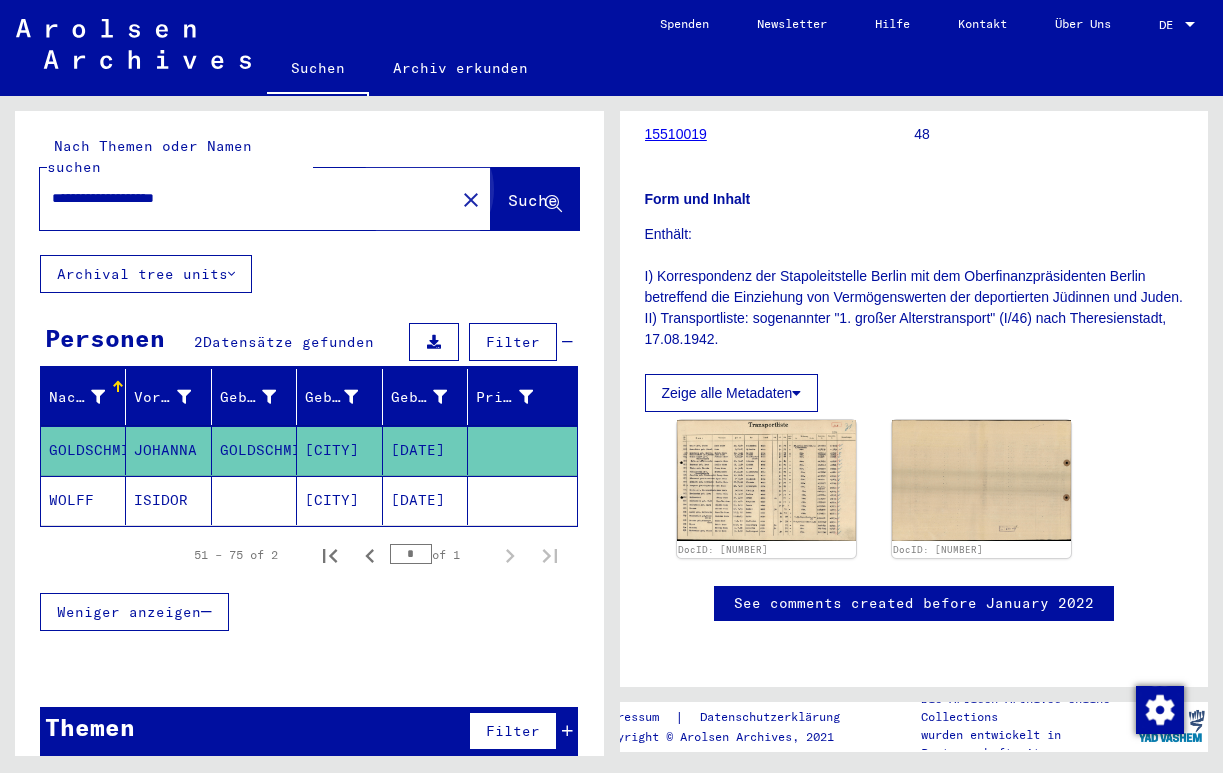 click on "Suche" 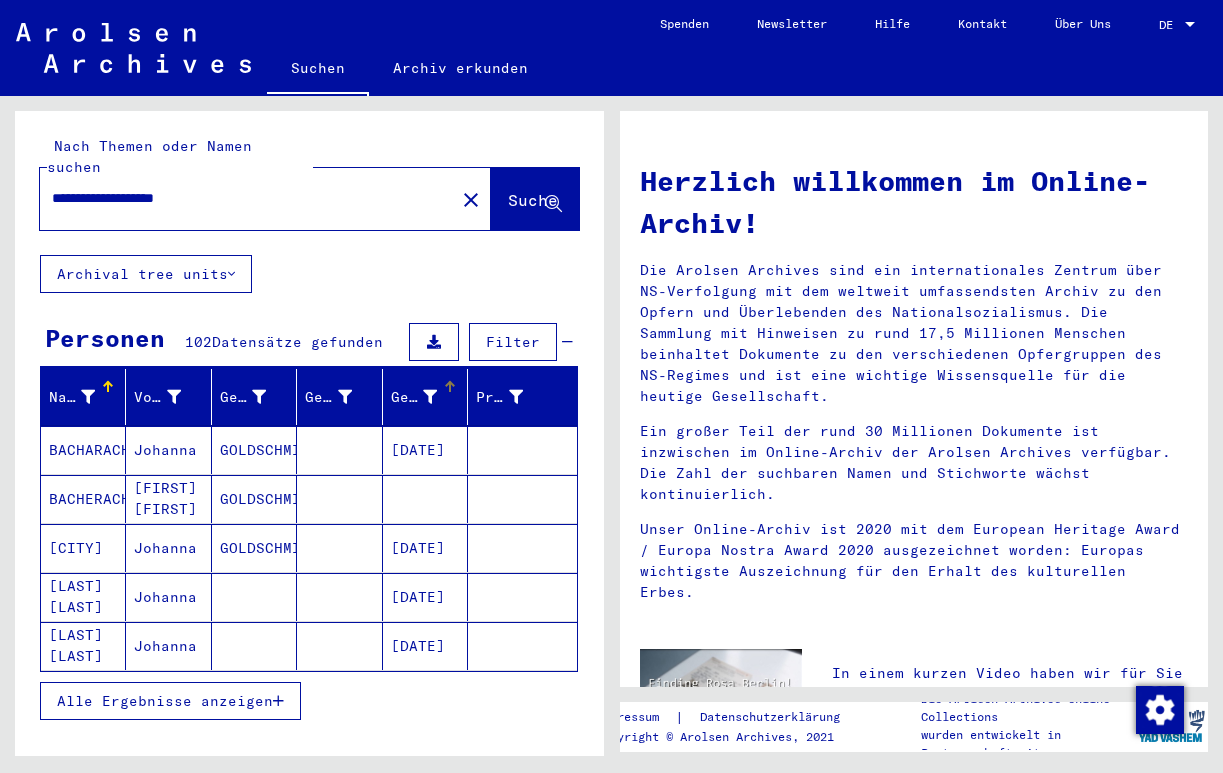 click at bounding box center [430, 397] 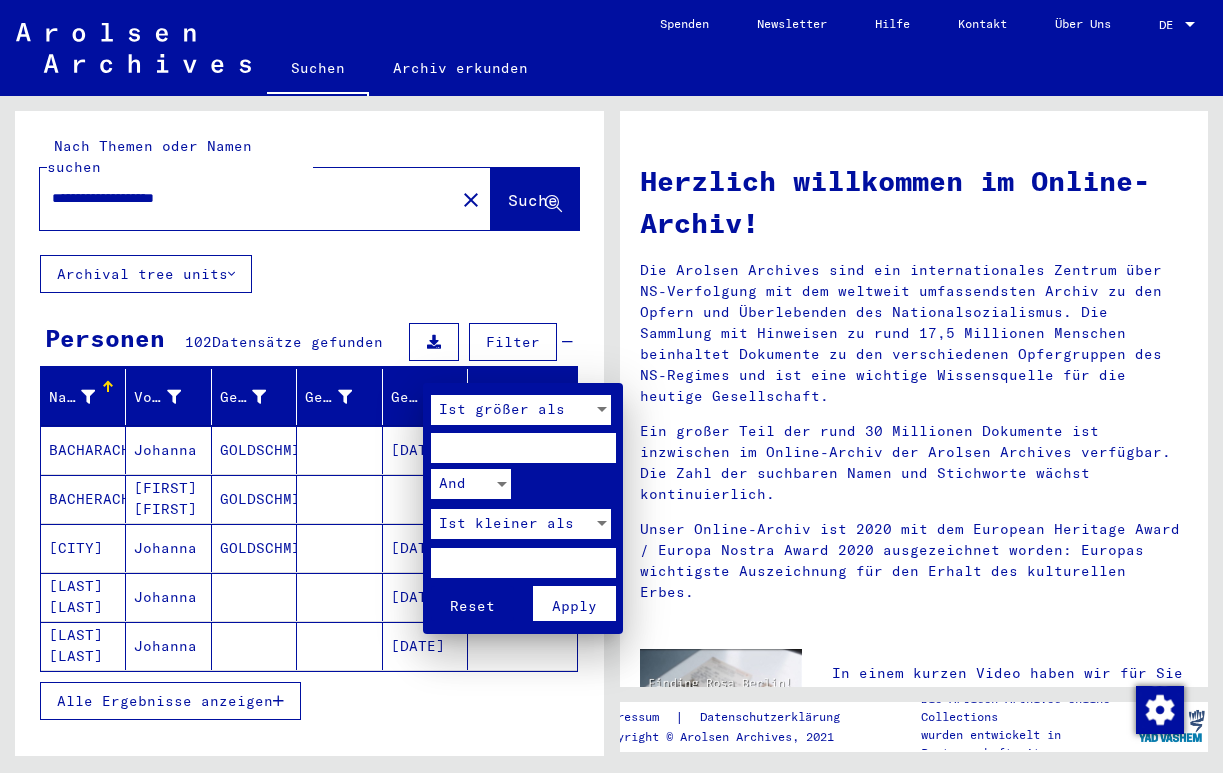 click at bounding box center (611, 386) 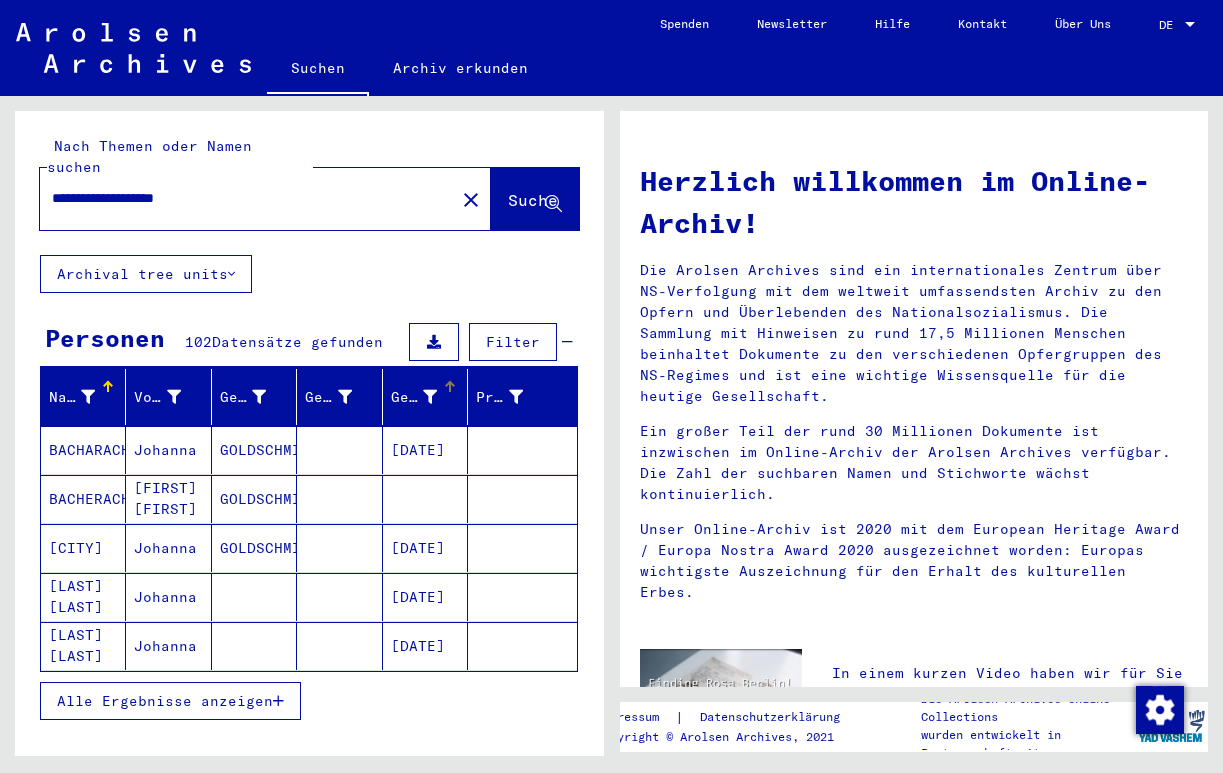 click on "Geburtsdatum" at bounding box center (414, 397) 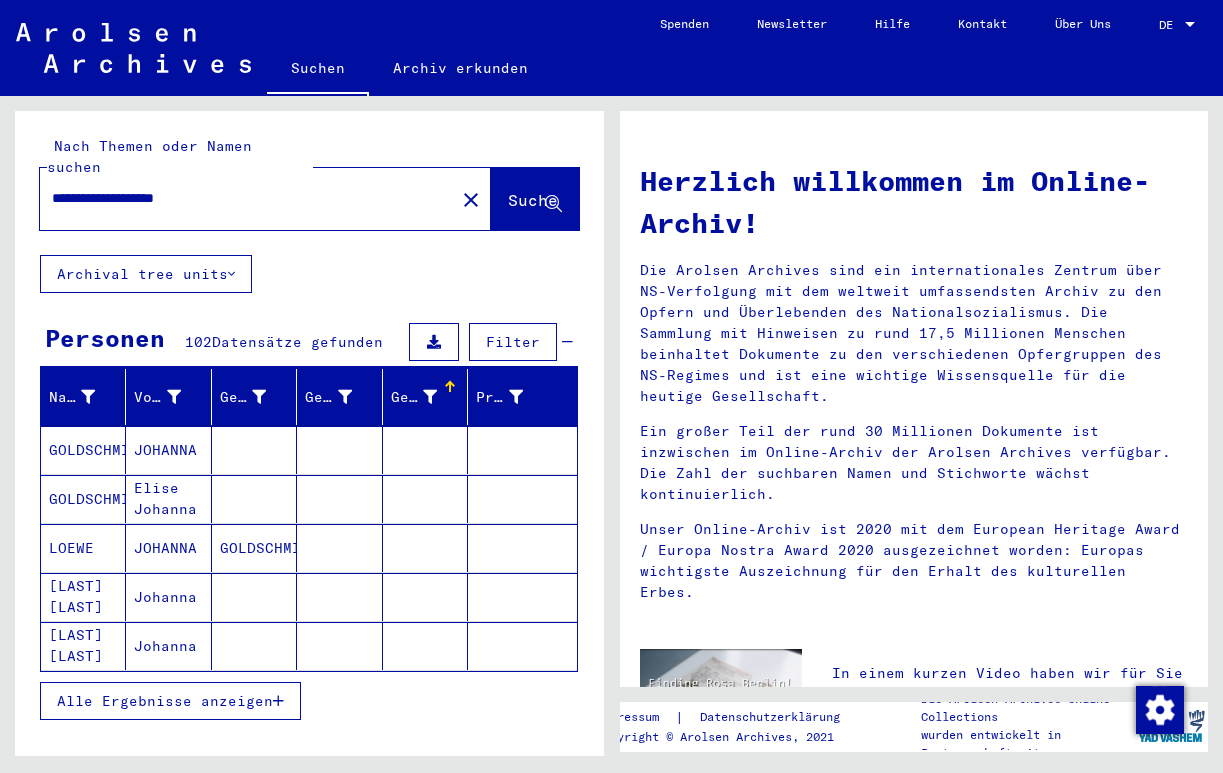 click on "**********" at bounding box center (241, 198) 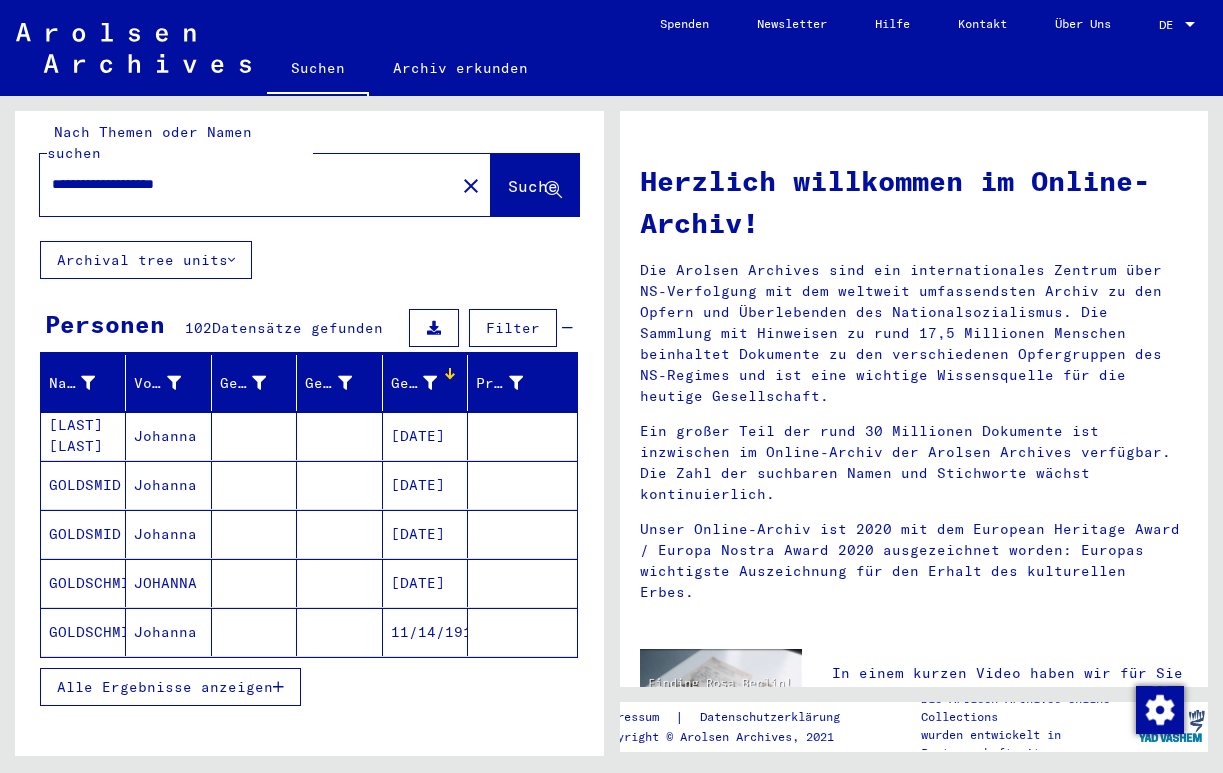scroll, scrollTop: 11, scrollLeft: 0, axis: vertical 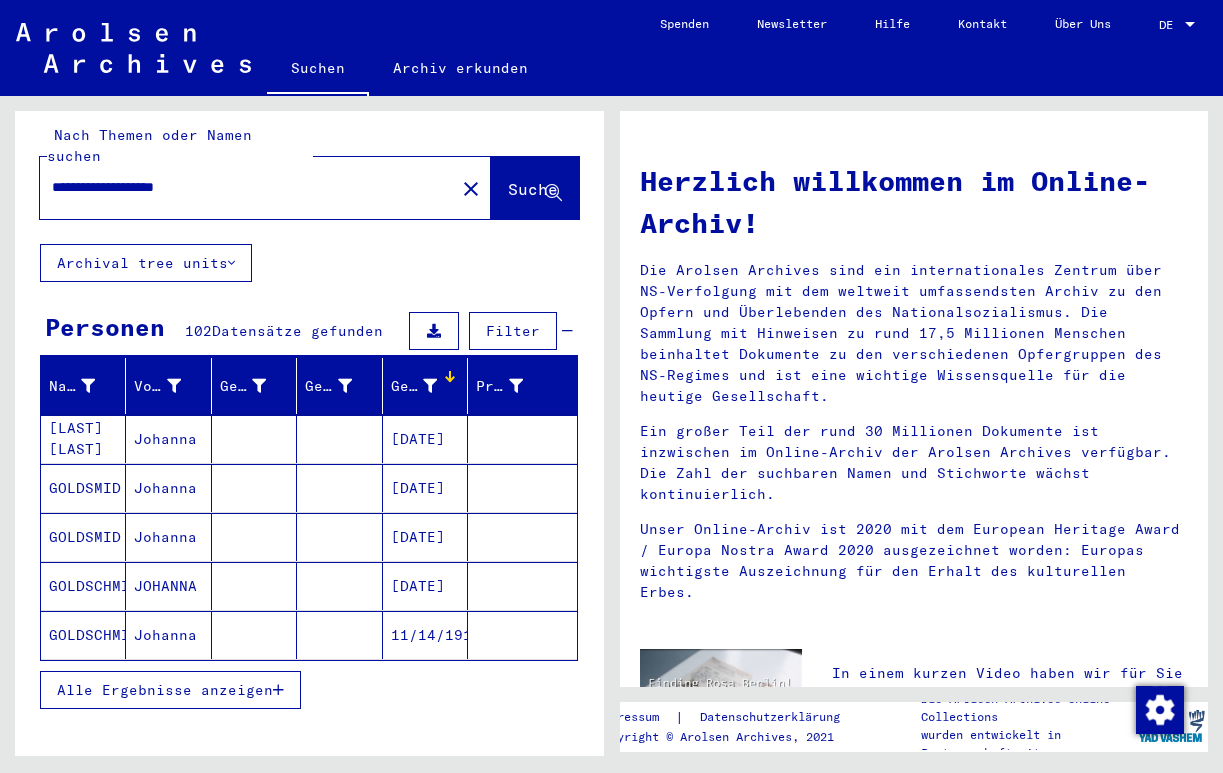 click on "Alle Ergebnisse anzeigen" at bounding box center [165, 690] 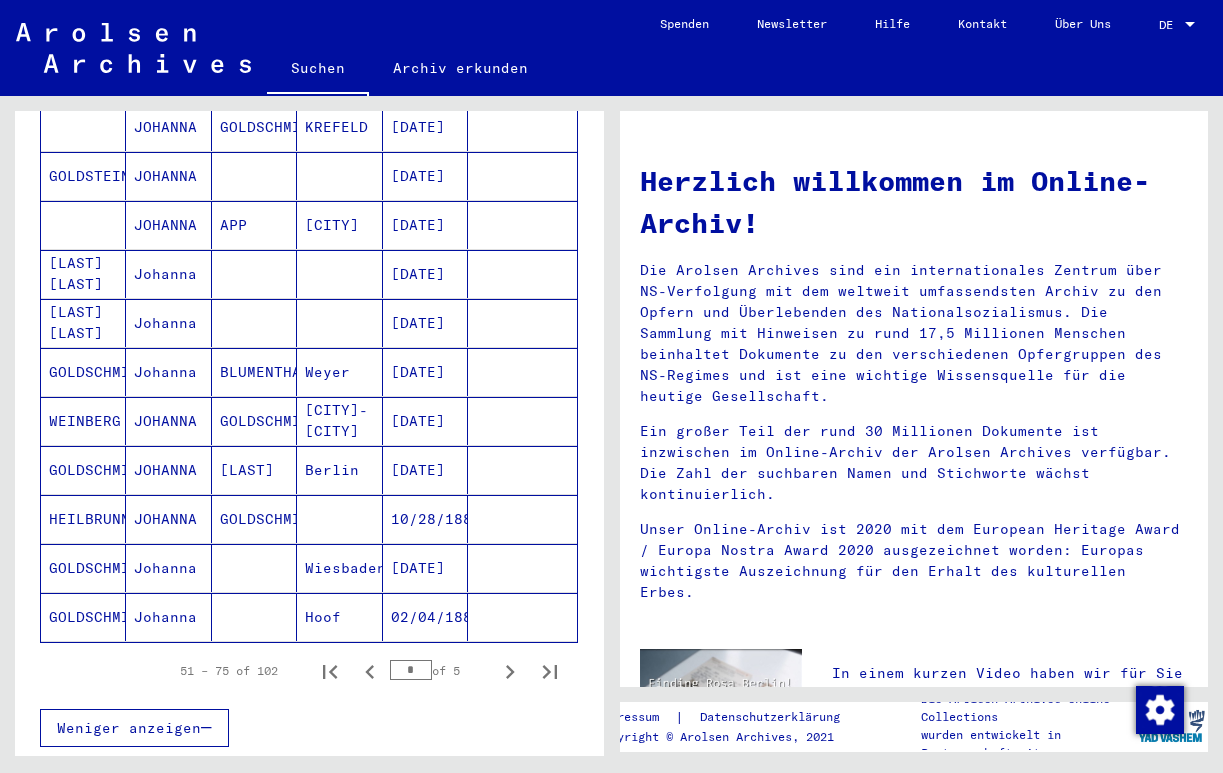 scroll, scrollTop: 1015, scrollLeft: 0, axis: vertical 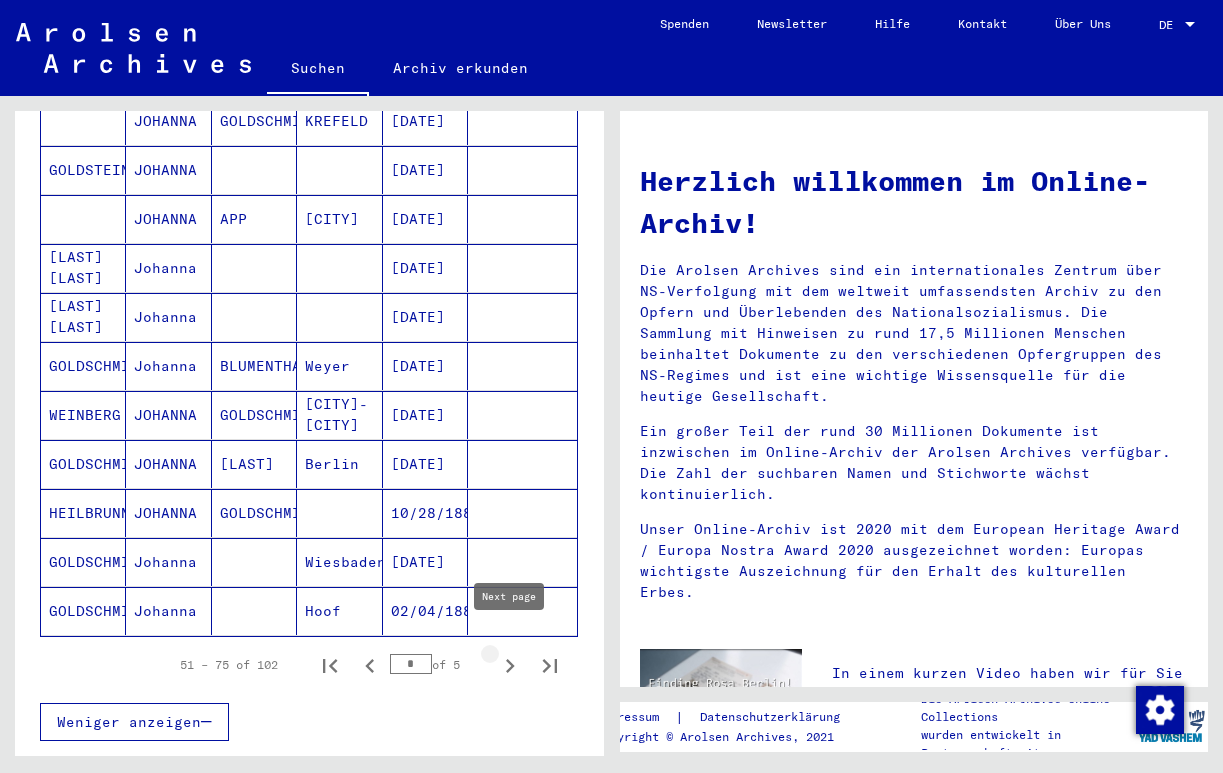 click 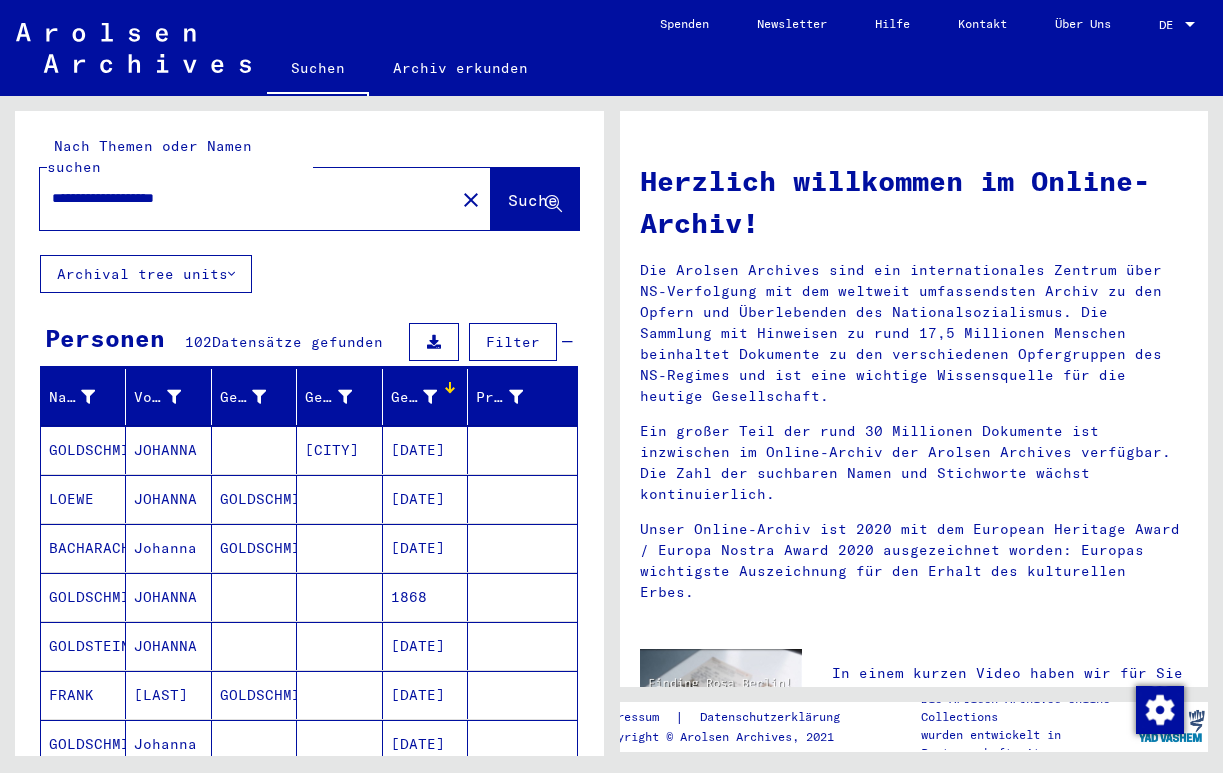 scroll, scrollTop: 0, scrollLeft: 0, axis: both 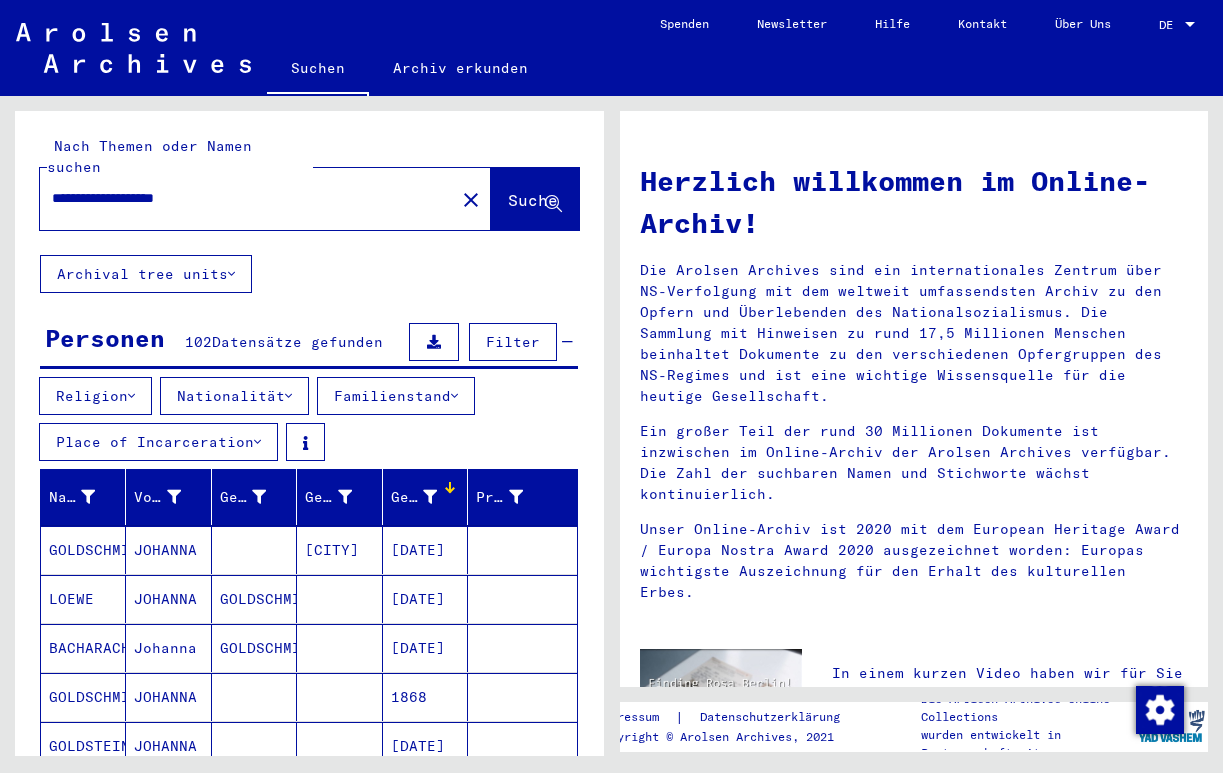 click on "Place of Incarceration" at bounding box center (158, 442) 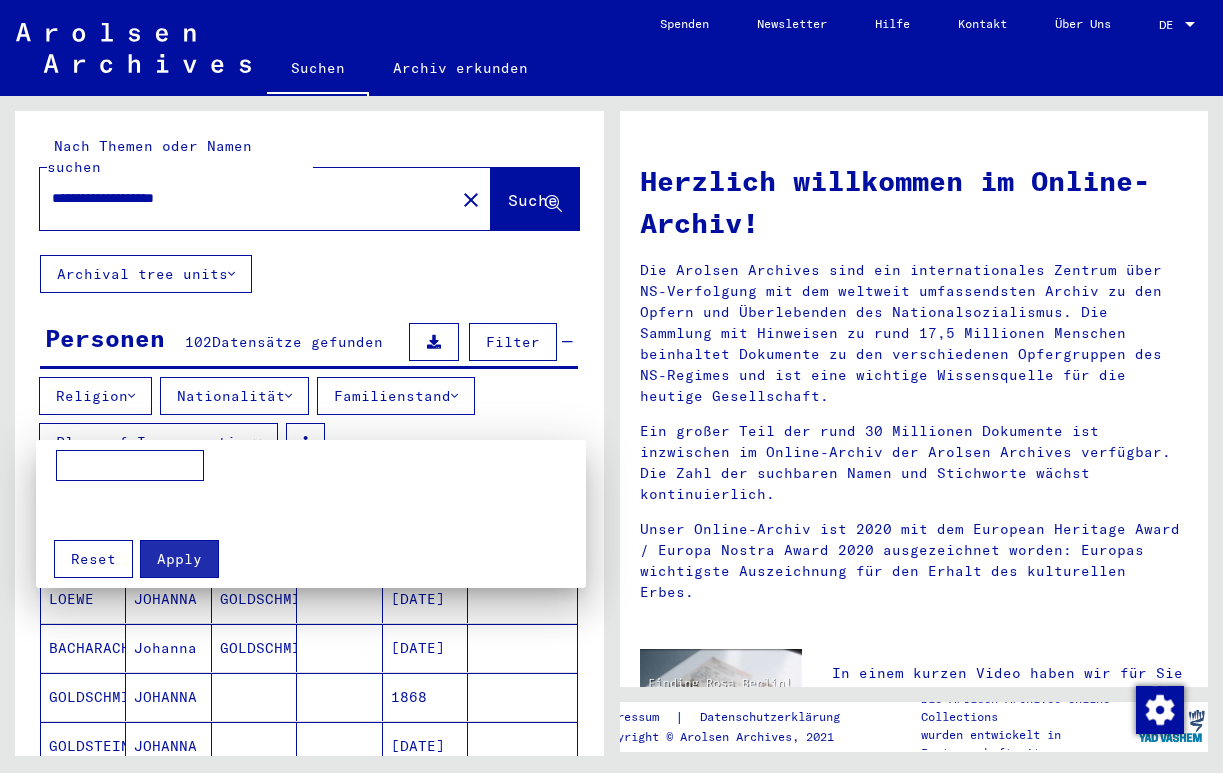 type 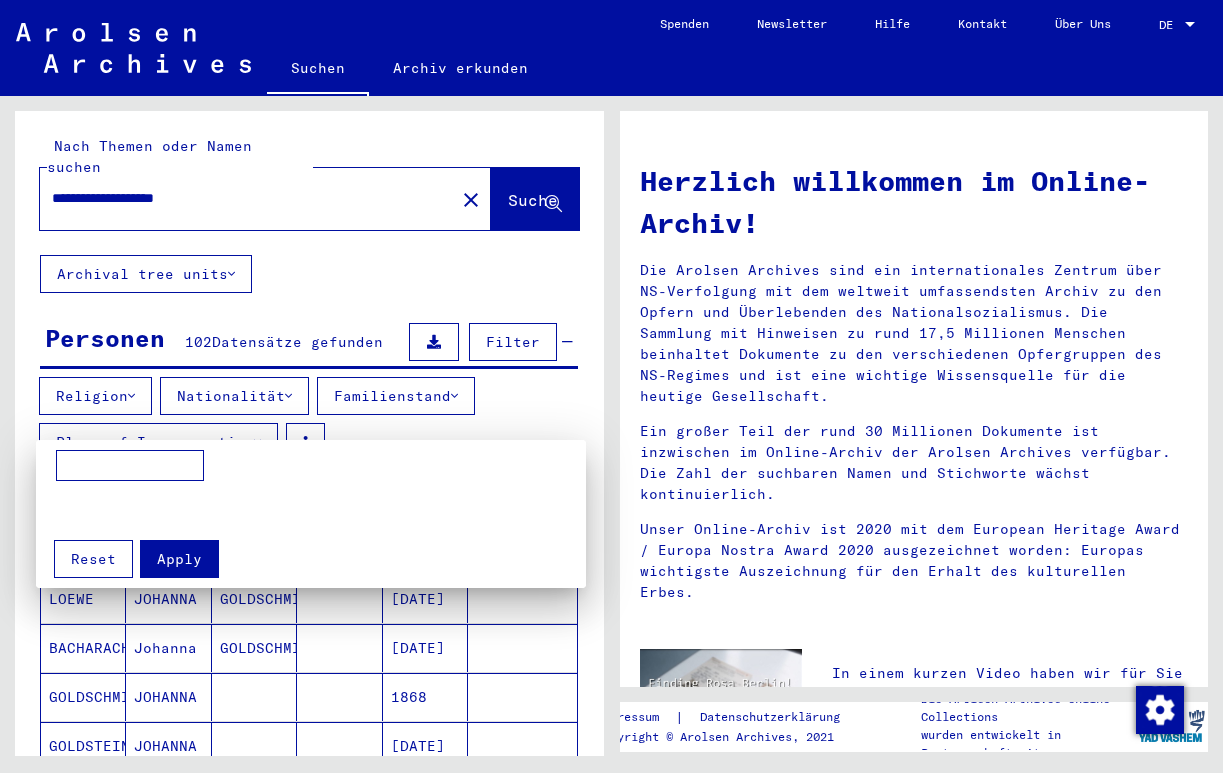 click at bounding box center [130, 466] 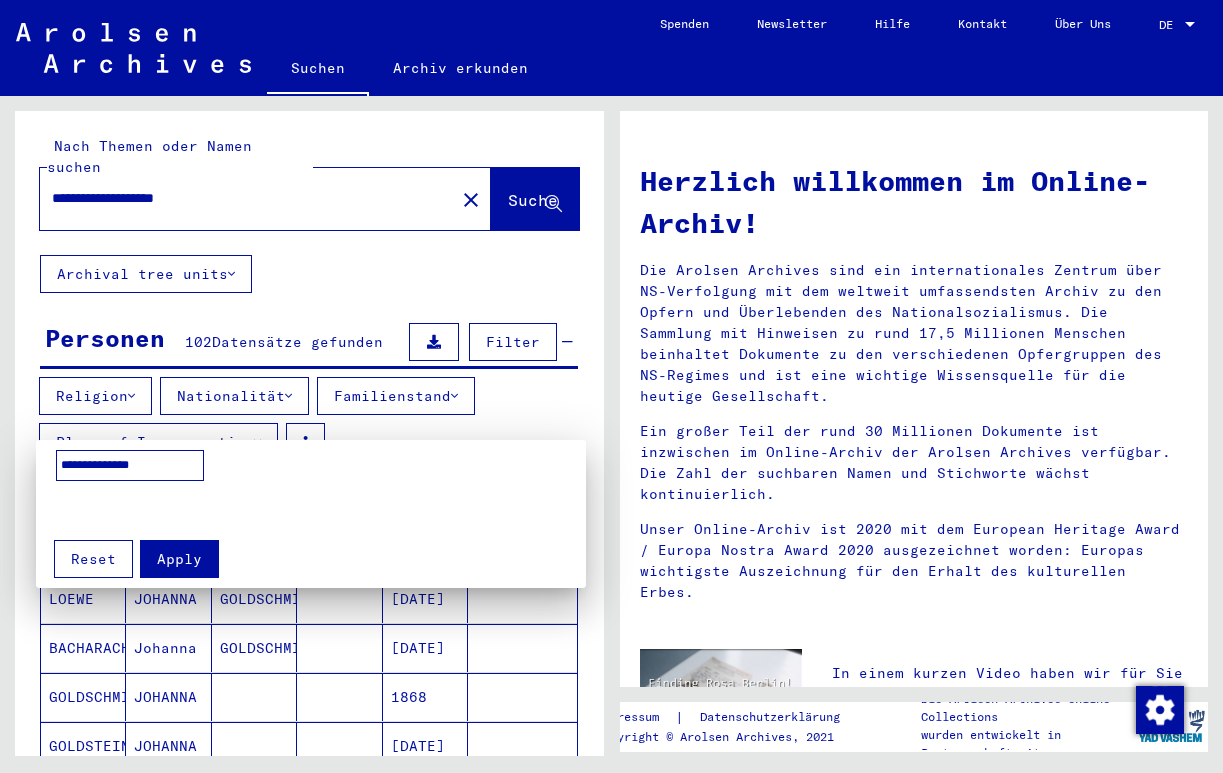 type on "**********" 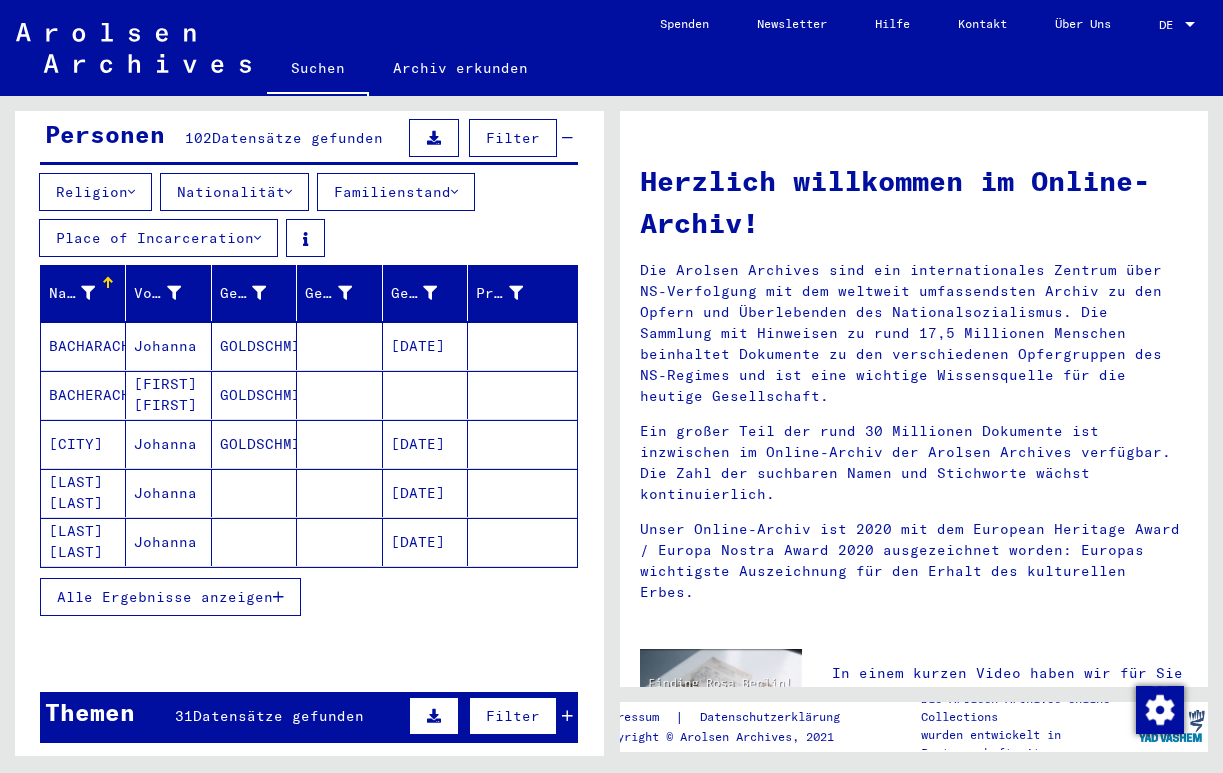 scroll, scrollTop: 206, scrollLeft: 0, axis: vertical 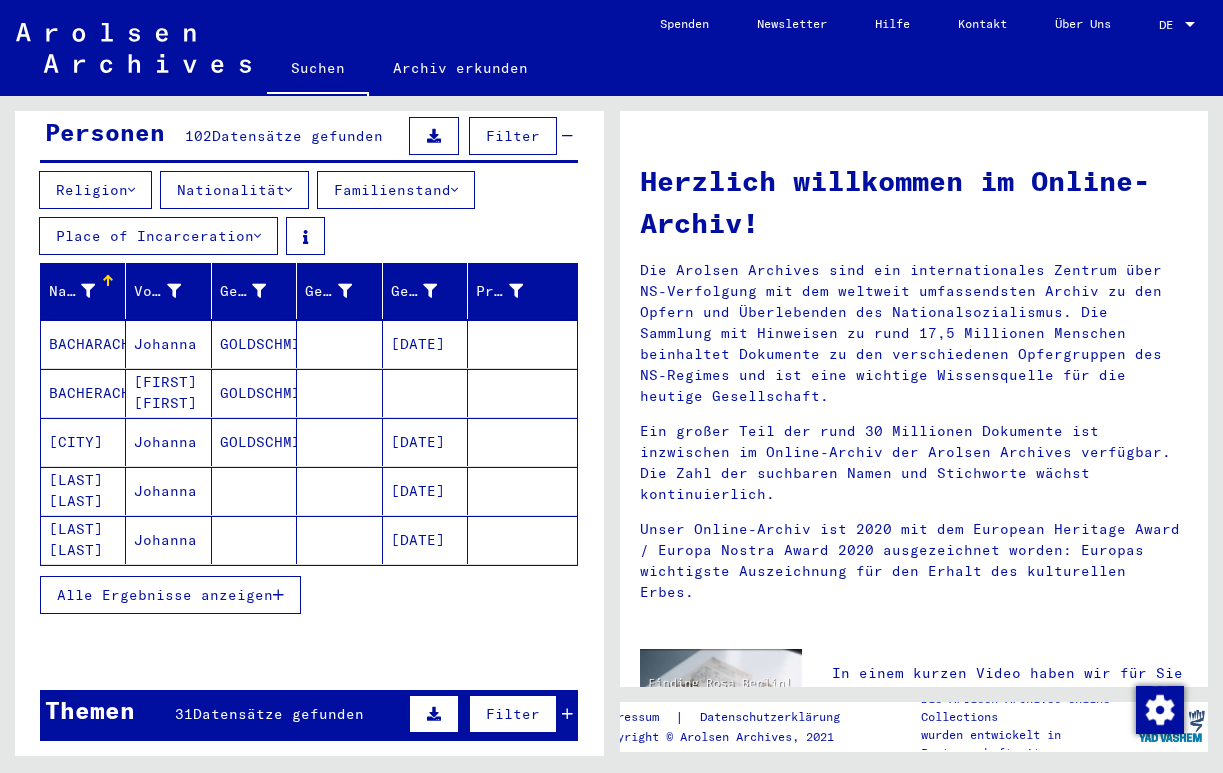 click on "Alle Ergebnisse anzeigen" at bounding box center (165, 595) 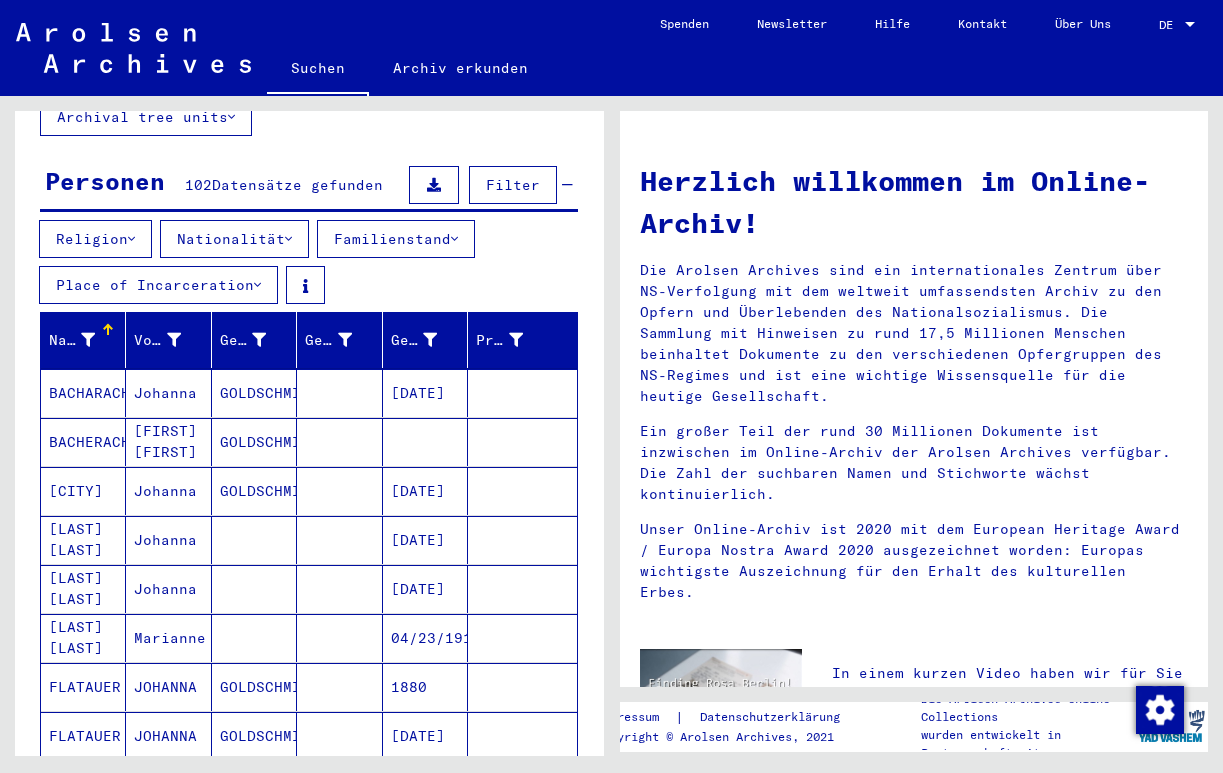 scroll, scrollTop: 117, scrollLeft: 0, axis: vertical 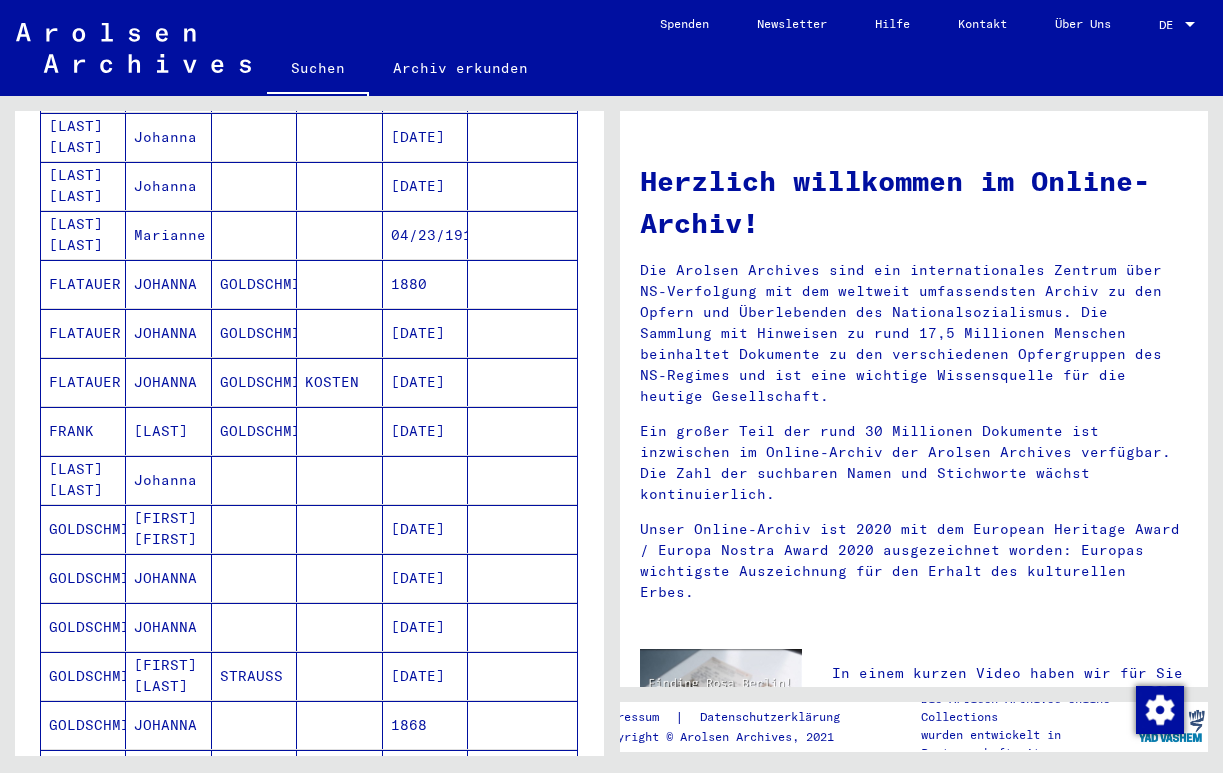 click on "JOHANNA" at bounding box center (168, 627) 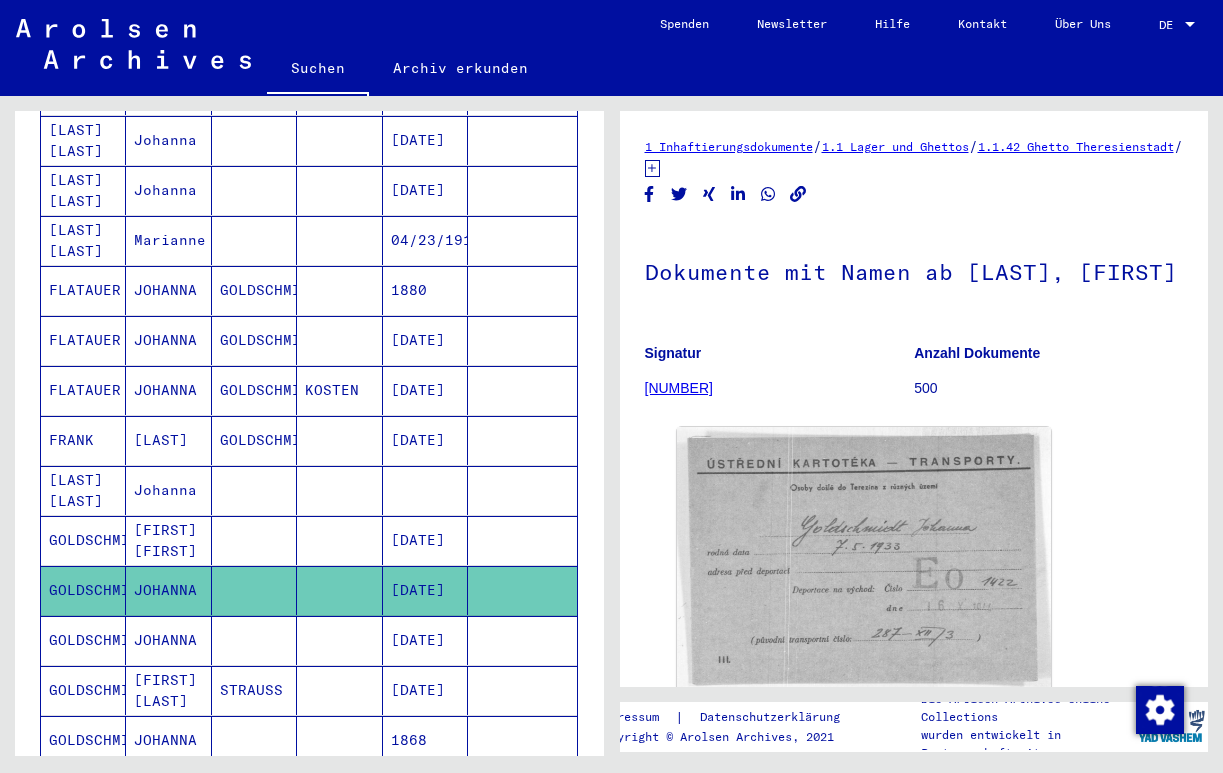 scroll, scrollTop: 0, scrollLeft: 0, axis: both 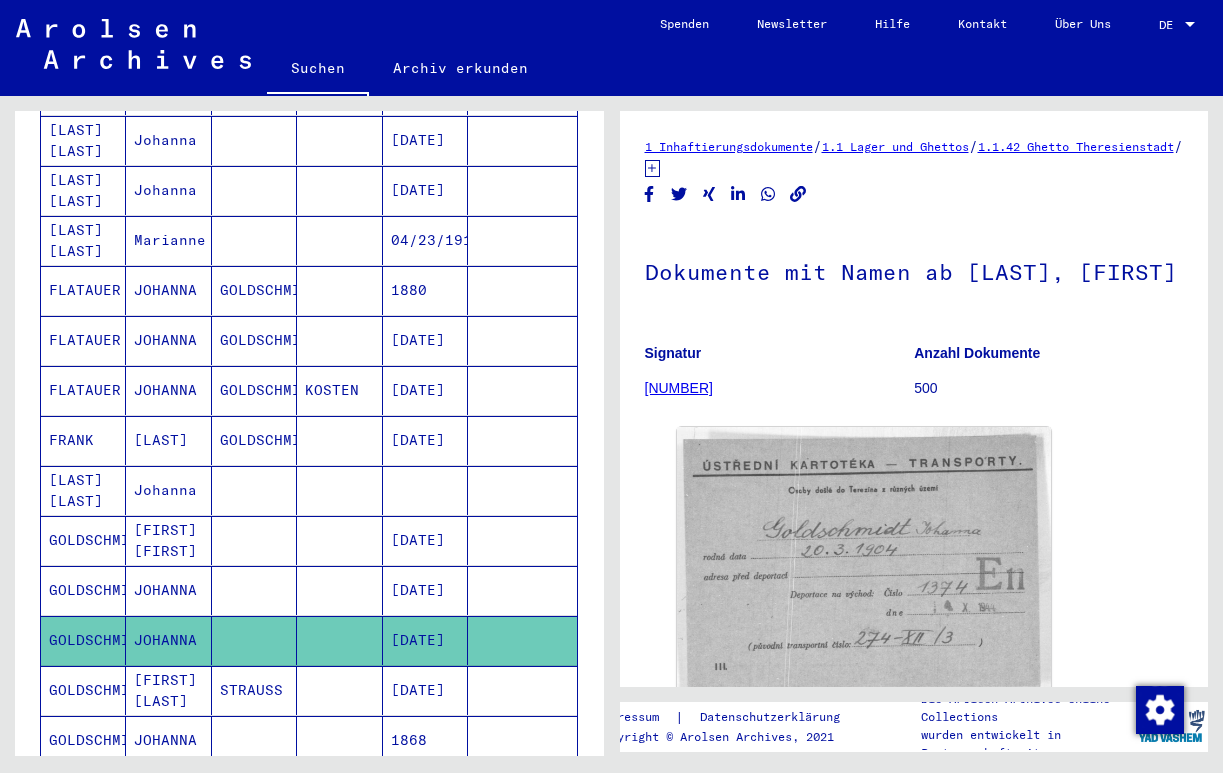 click on "JOHANNA" at bounding box center (168, 790) 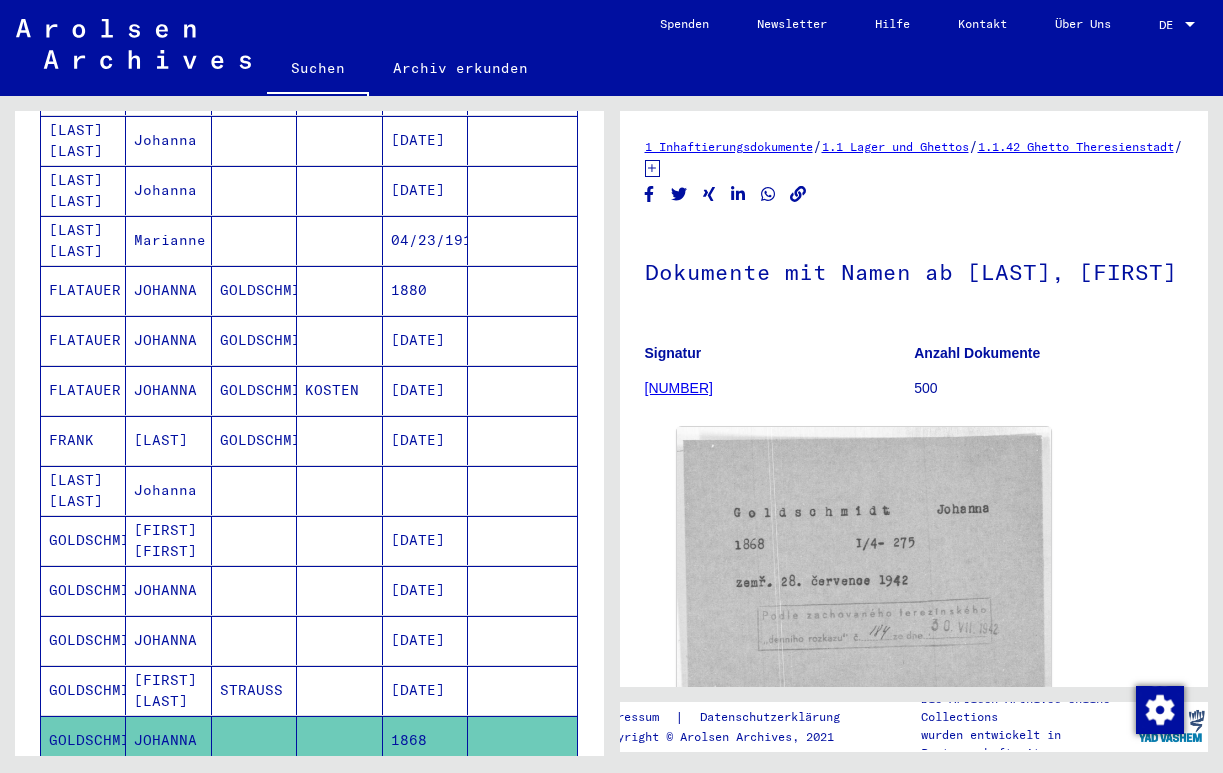 scroll, scrollTop: 0, scrollLeft: 0, axis: both 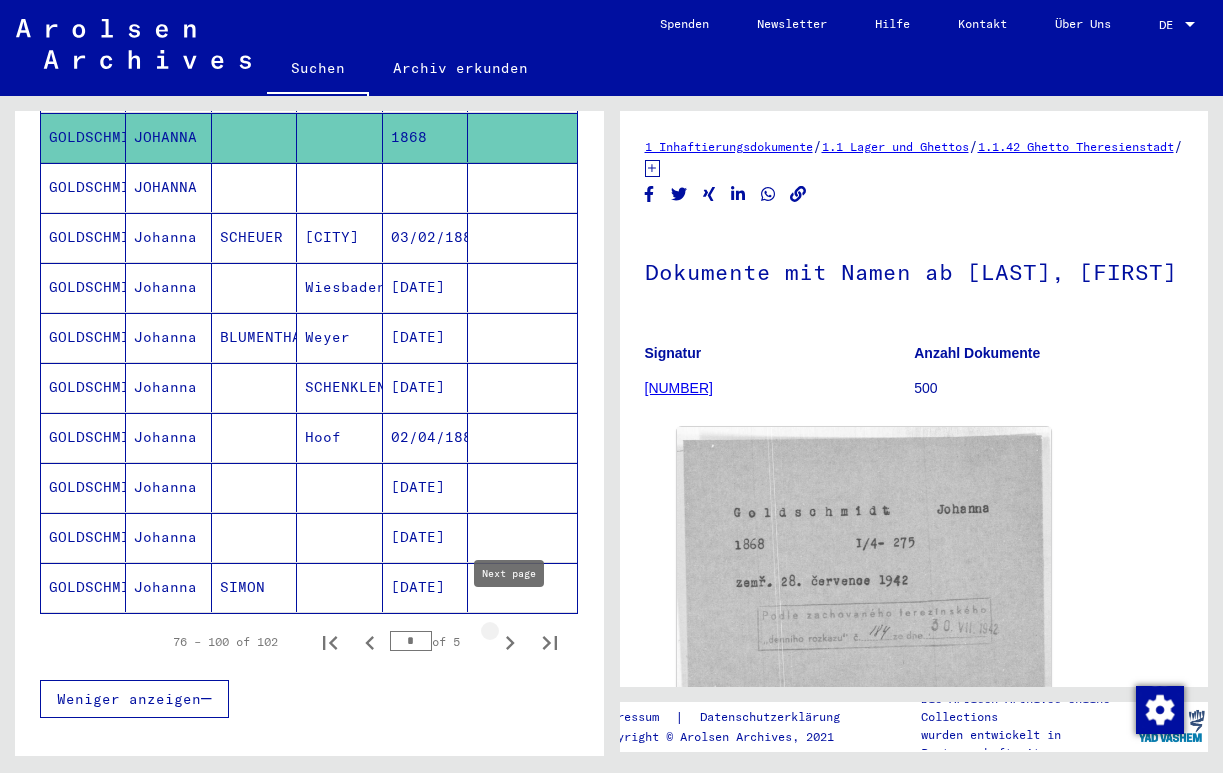 click 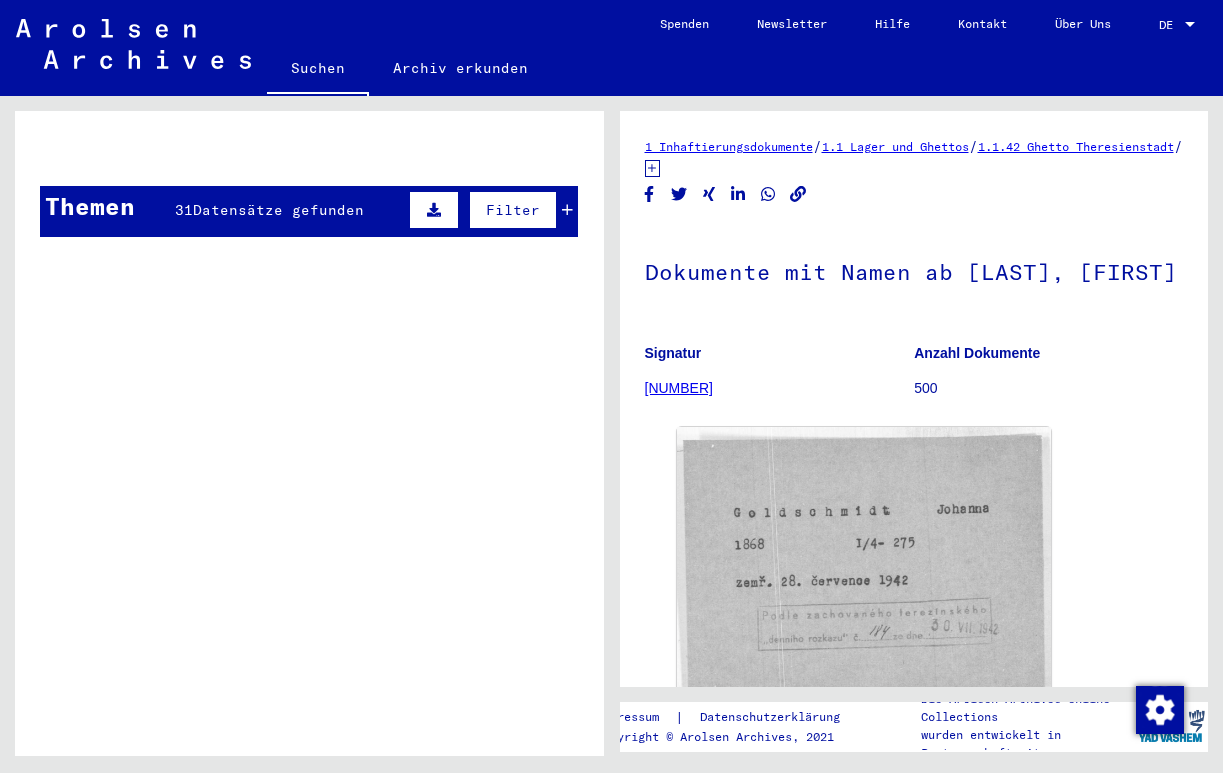 click on "Filter" at bounding box center [513, 210] 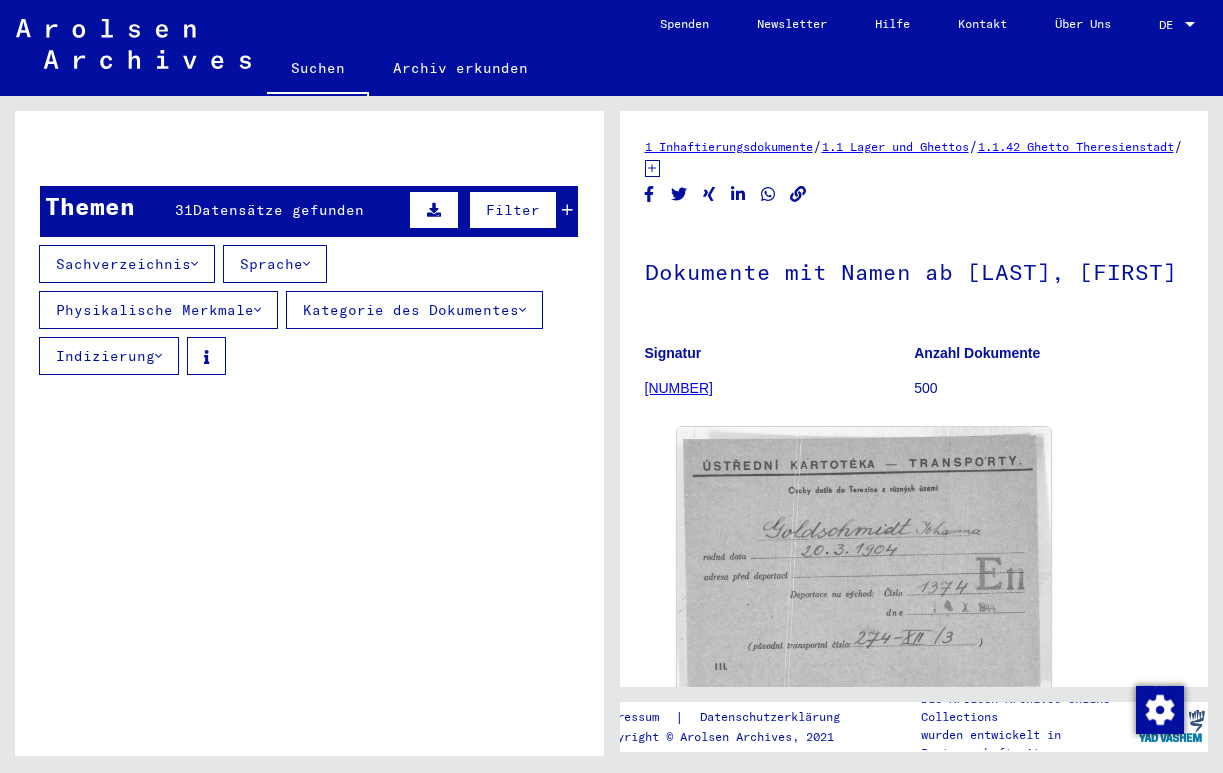 scroll, scrollTop: 0, scrollLeft: 0, axis: both 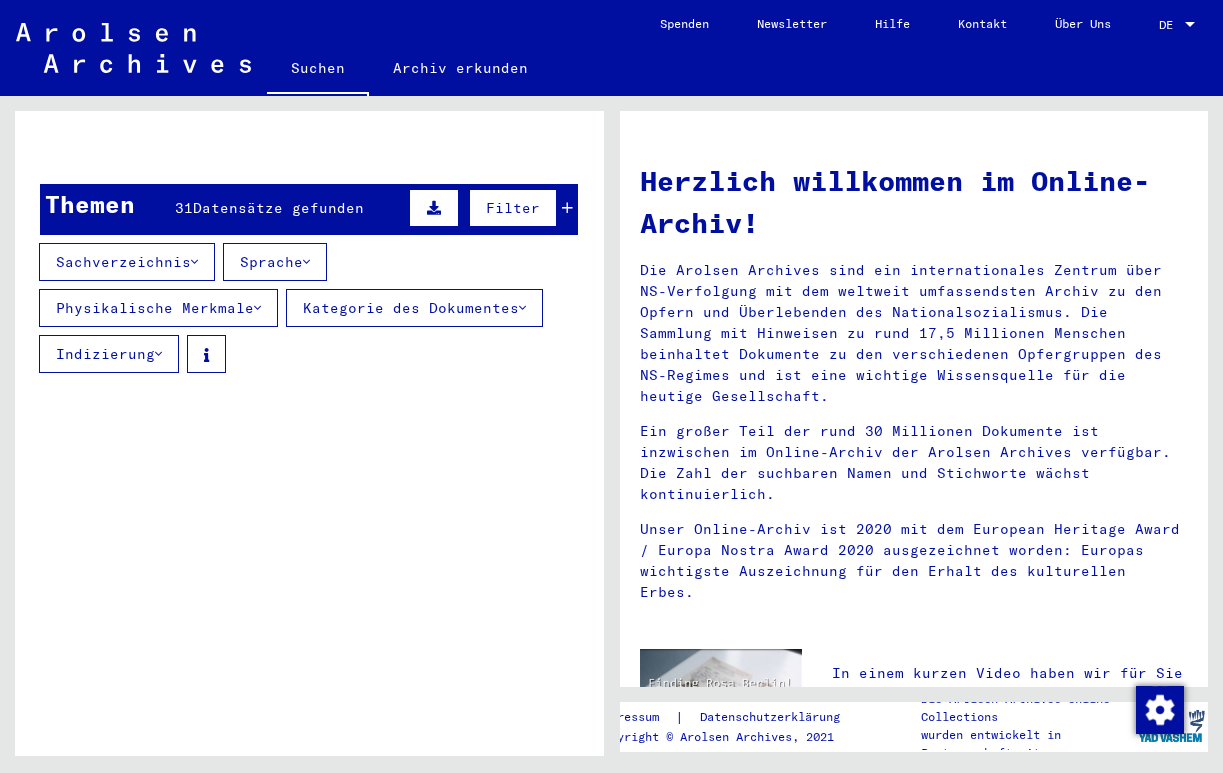 type on "**********" 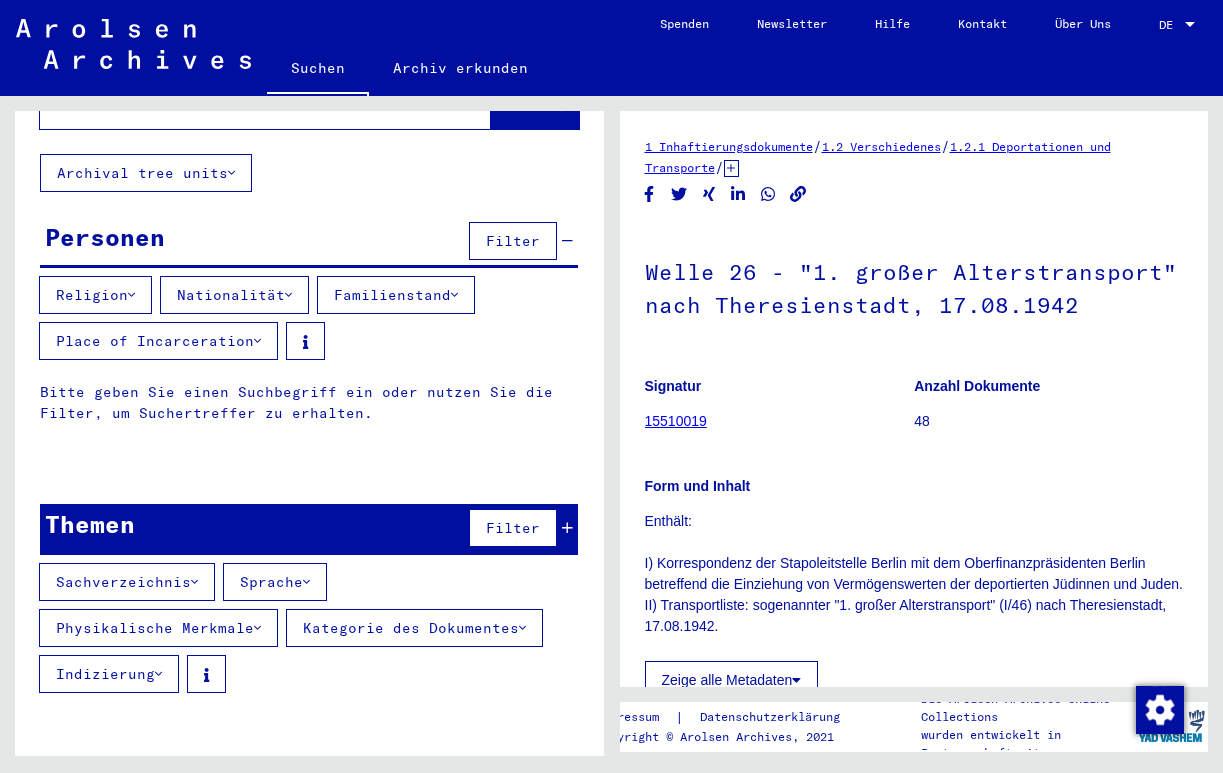 scroll, scrollTop: 0, scrollLeft: 0, axis: both 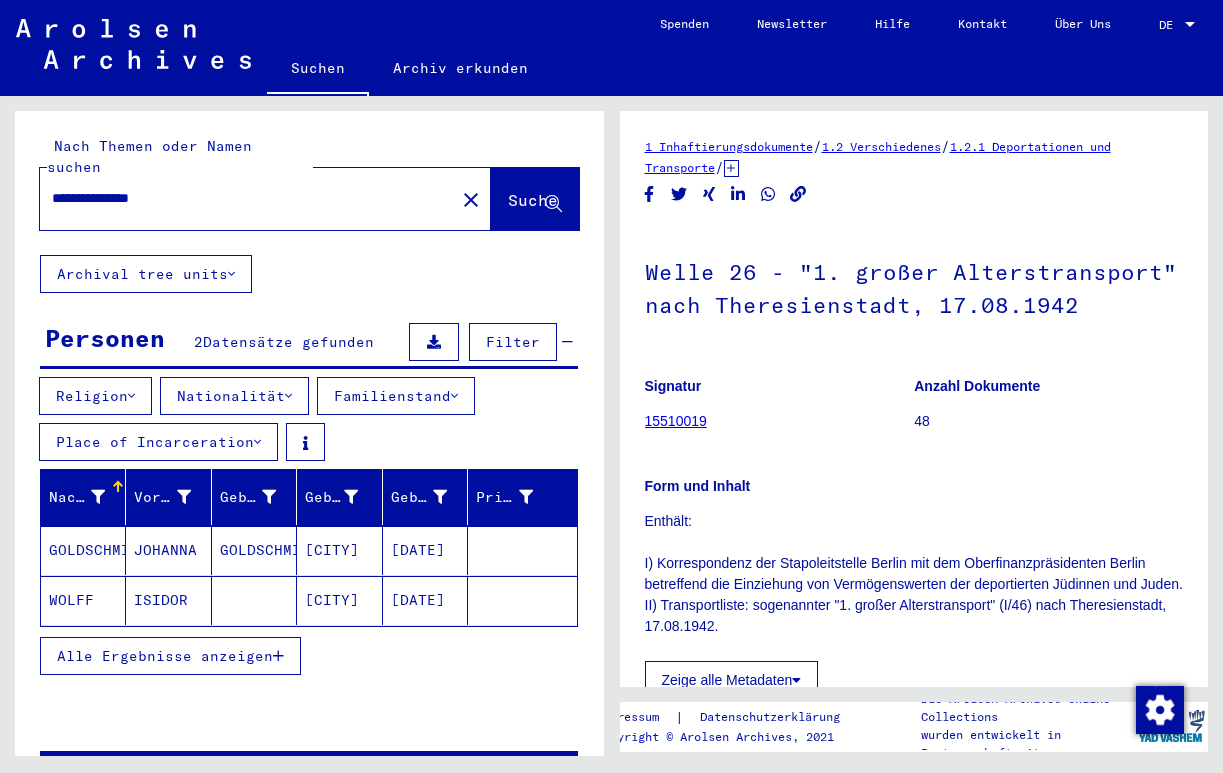click on "JOHANNA" at bounding box center (168, 600) 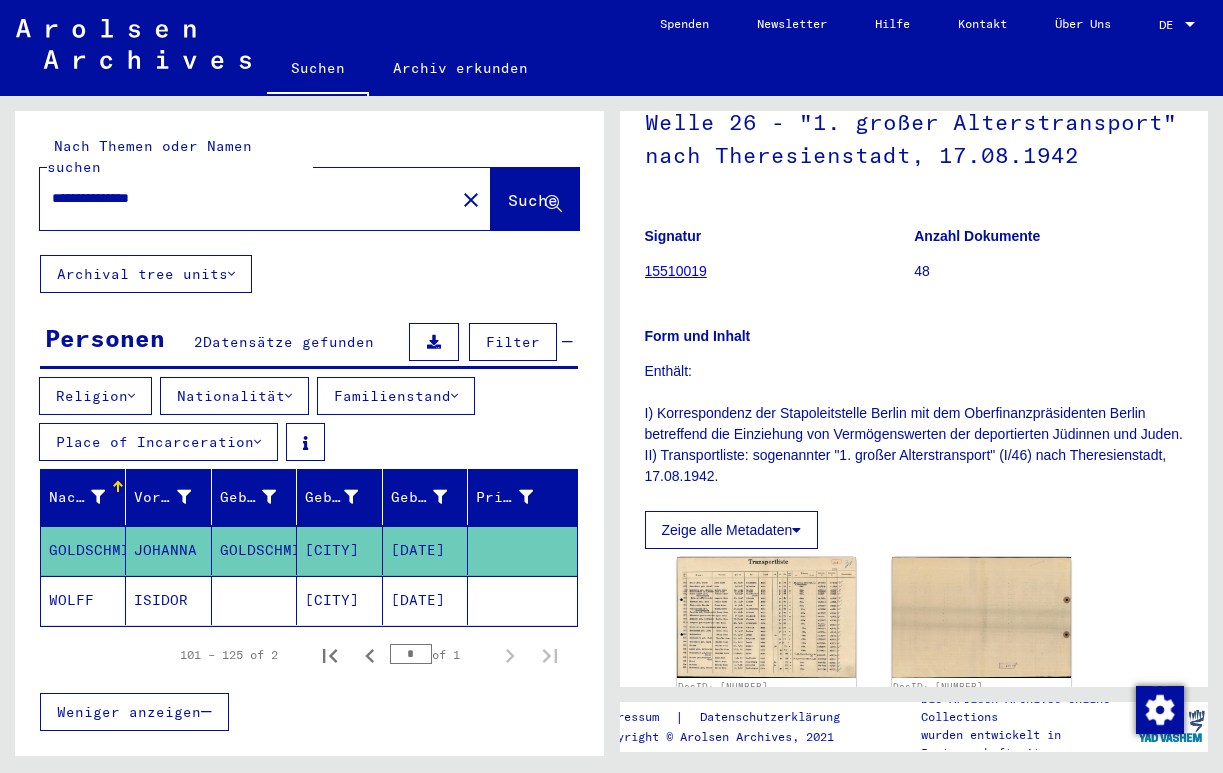 scroll, scrollTop: 160, scrollLeft: 0, axis: vertical 